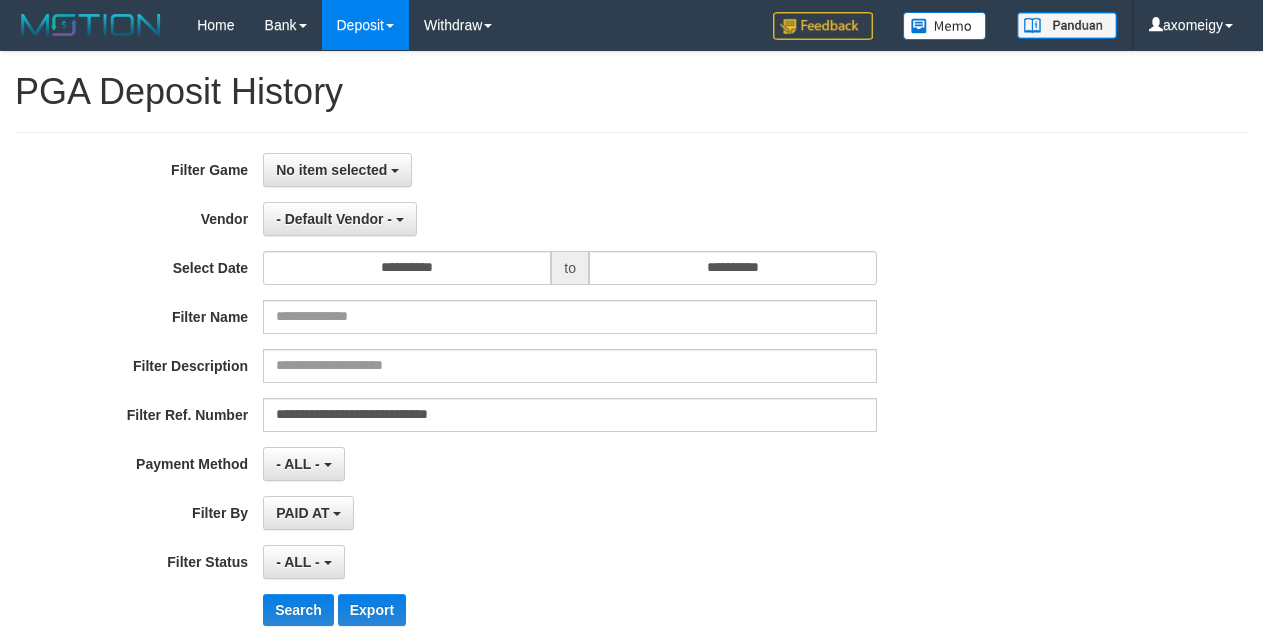 select on "**********" 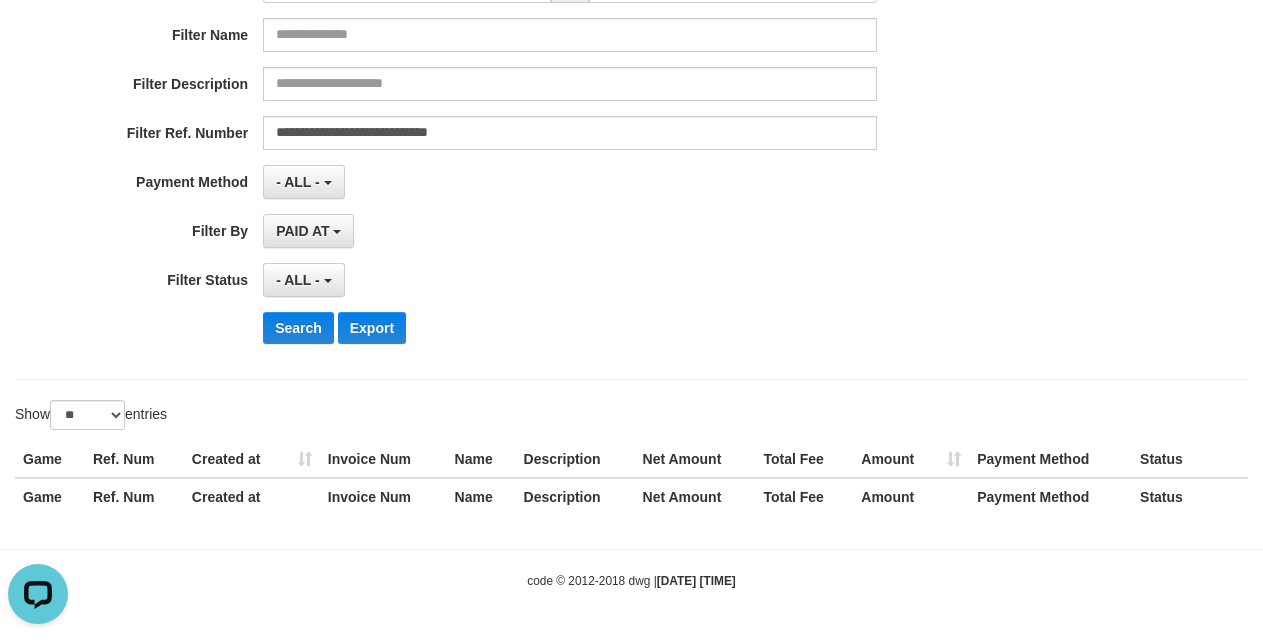 scroll, scrollTop: 0, scrollLeft: 0, axis: both 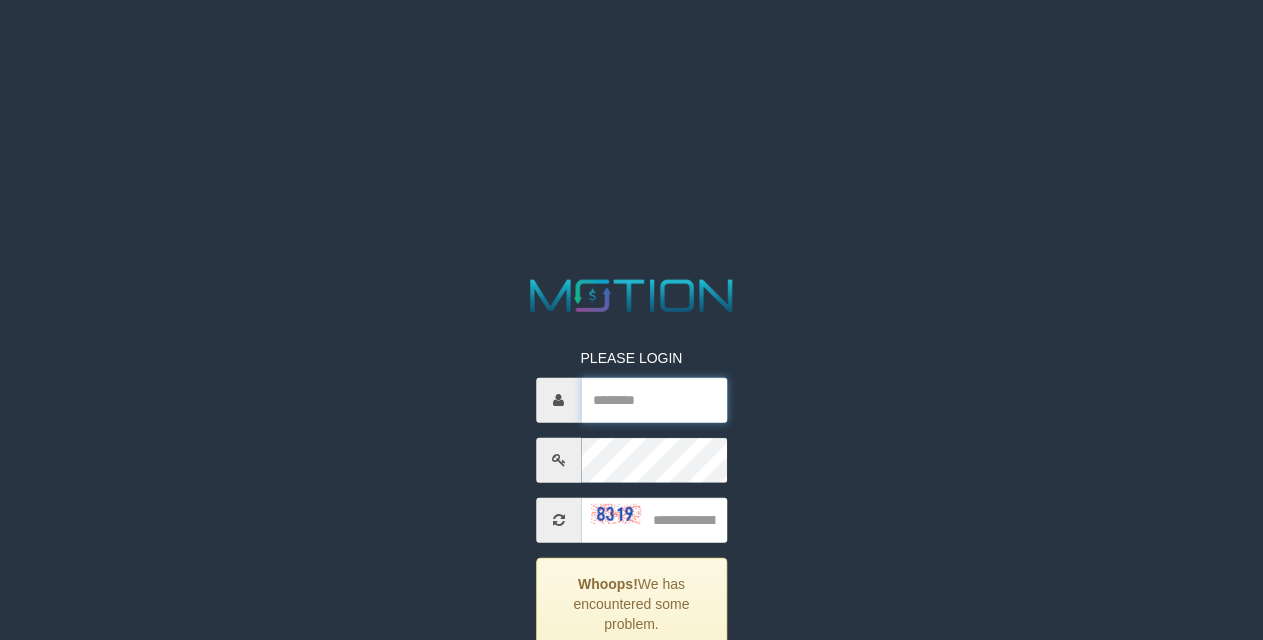 click at bounding box center [654, 399] 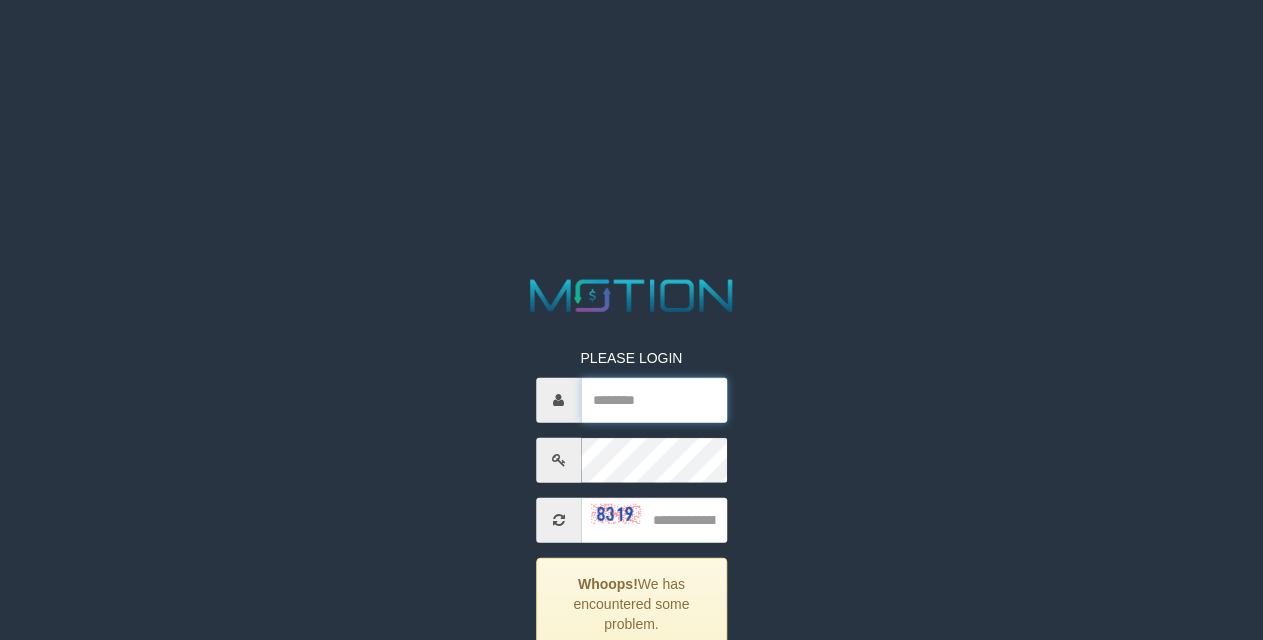 type on "********" 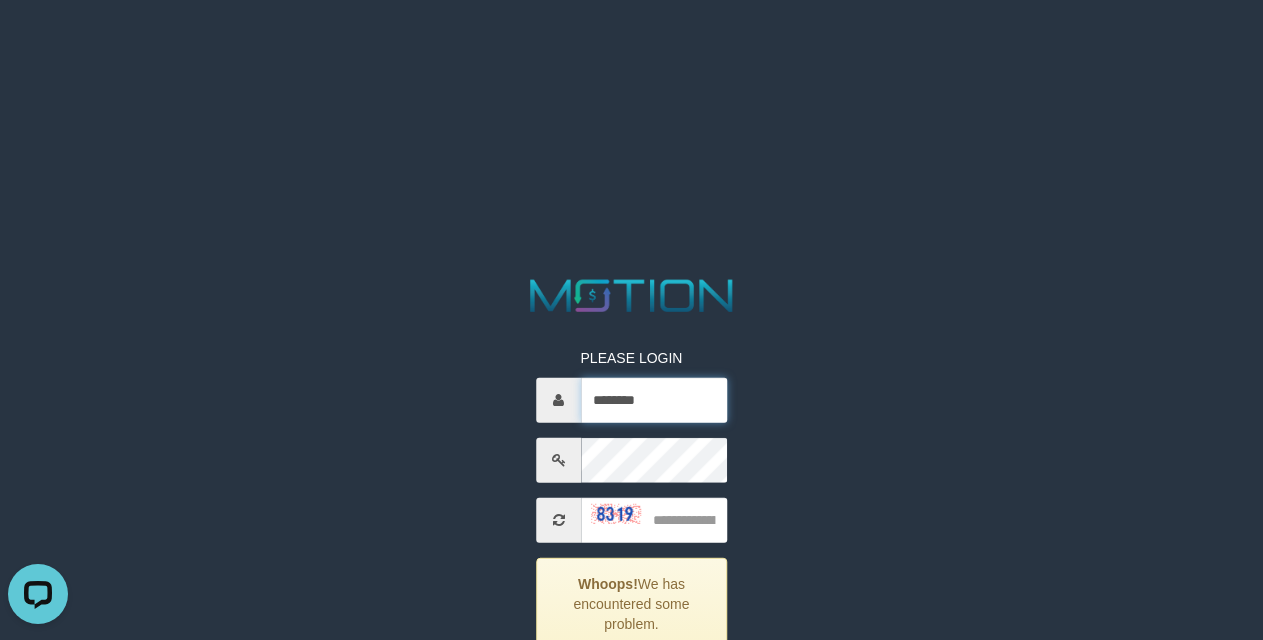 scroll, scrollTop: 0, scrollLeft: 0, axis: both 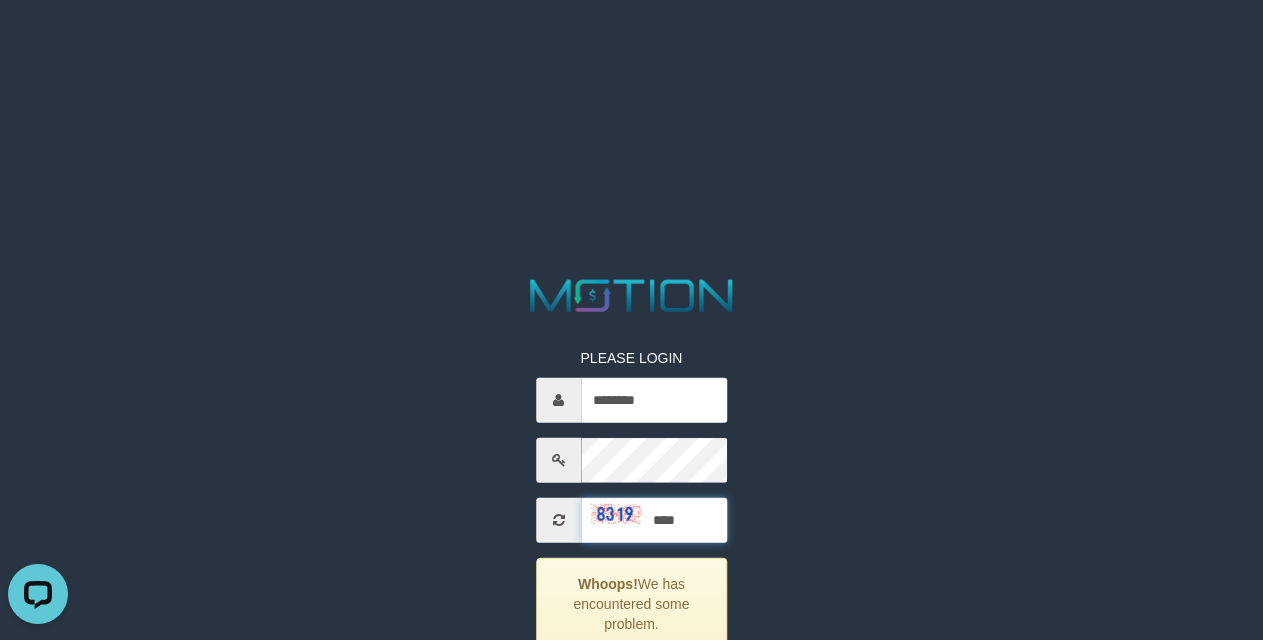 type on "****" 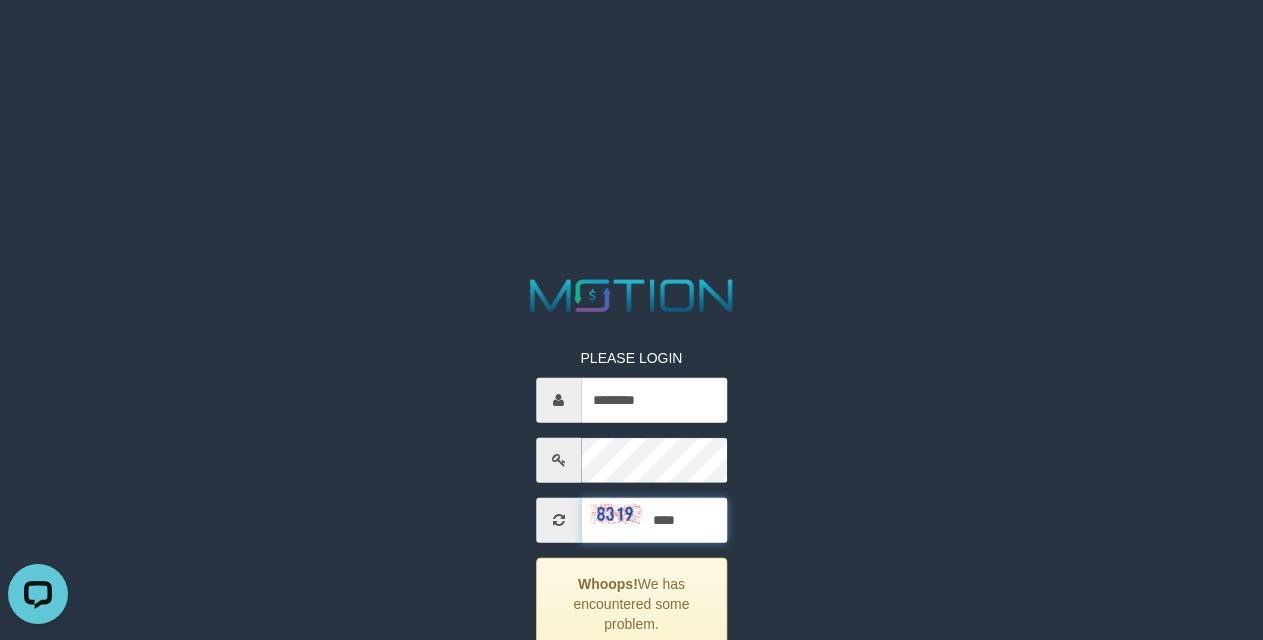click on "*****" at bounding box center (631, 770) 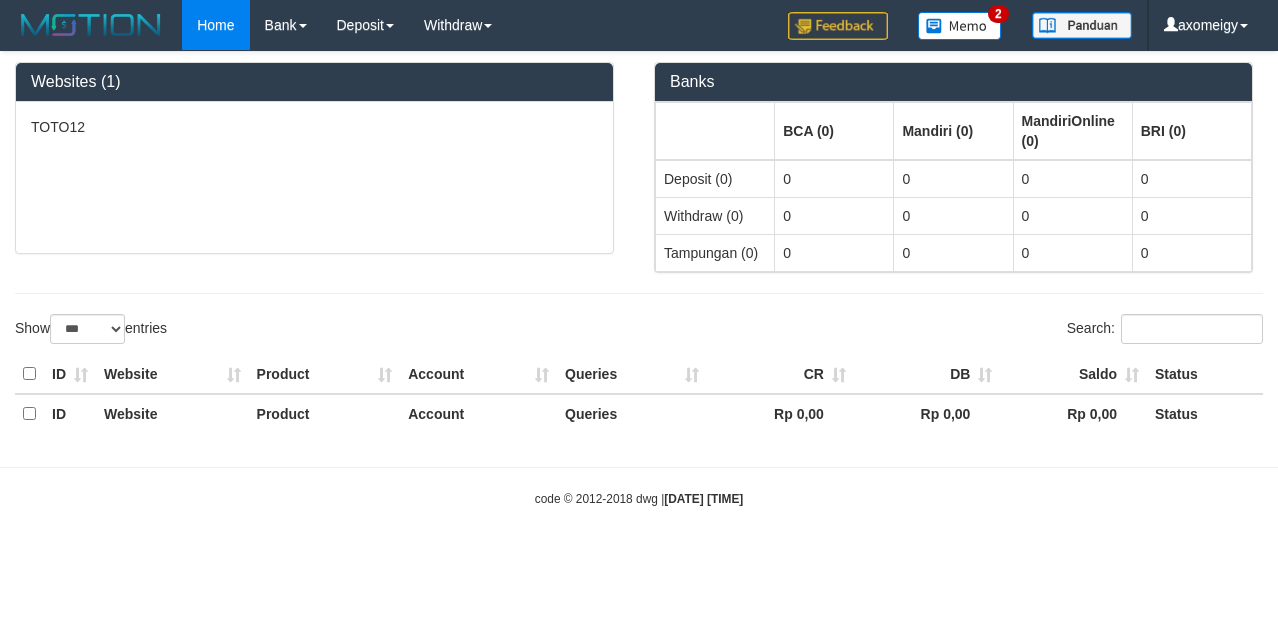 select on "***" 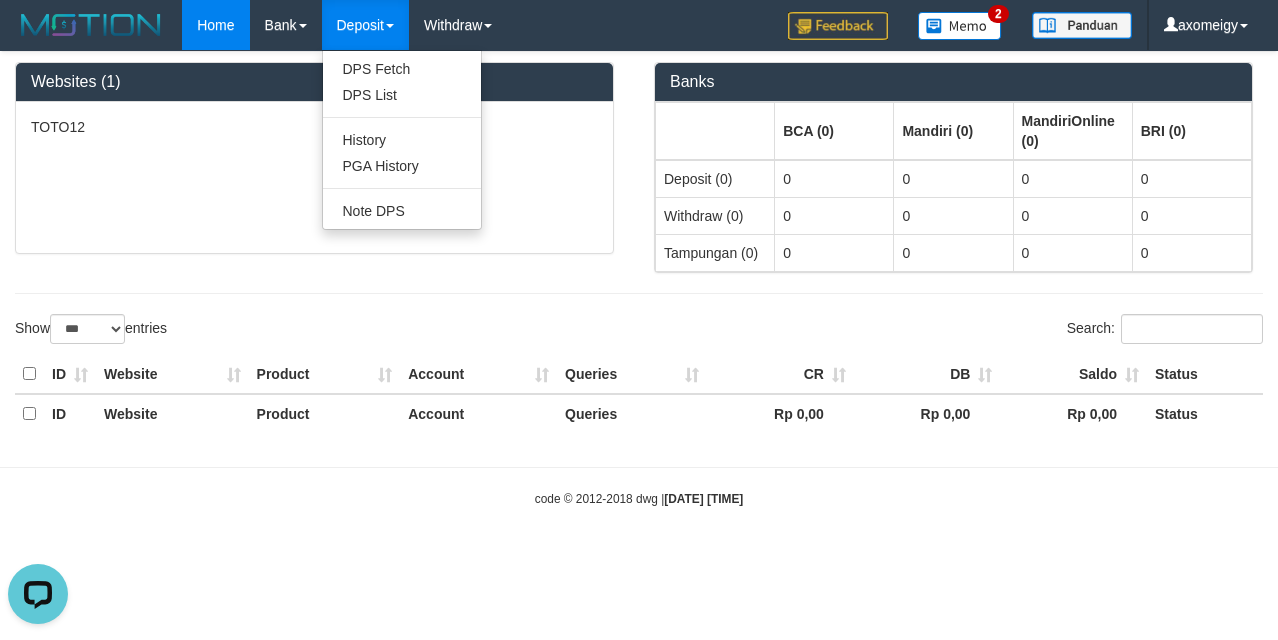 scroll, scrollTop: 0, scrollLeft: 0, axis: both 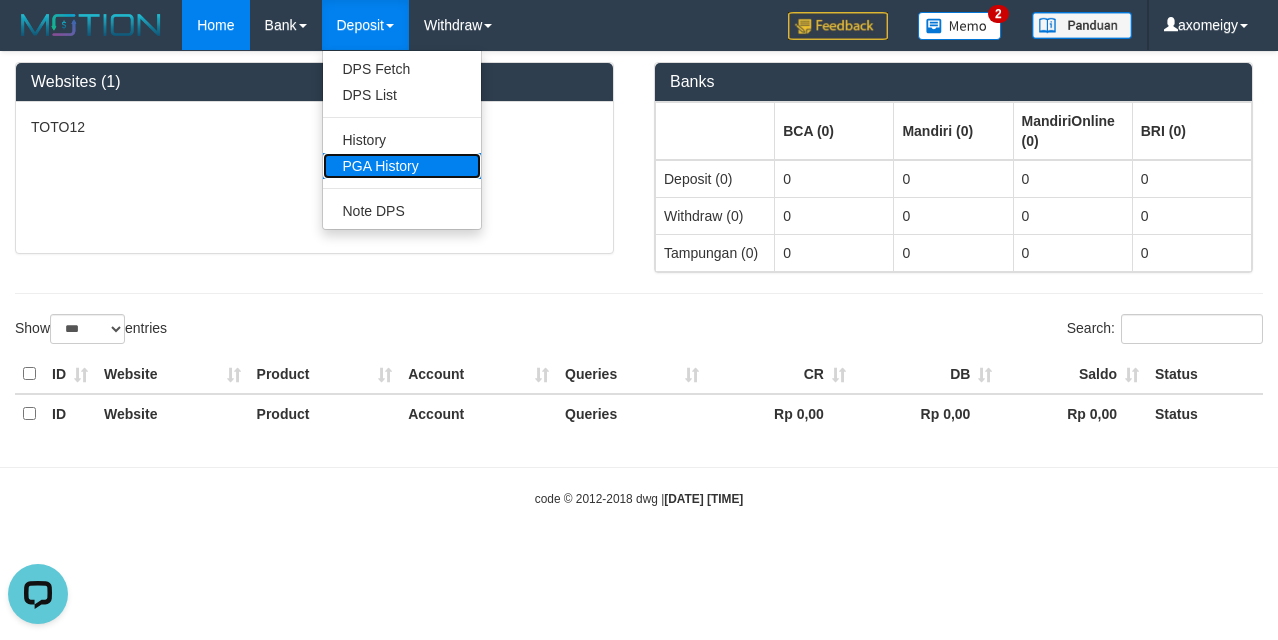click on "PGA History" at bounding box center [402, 166] 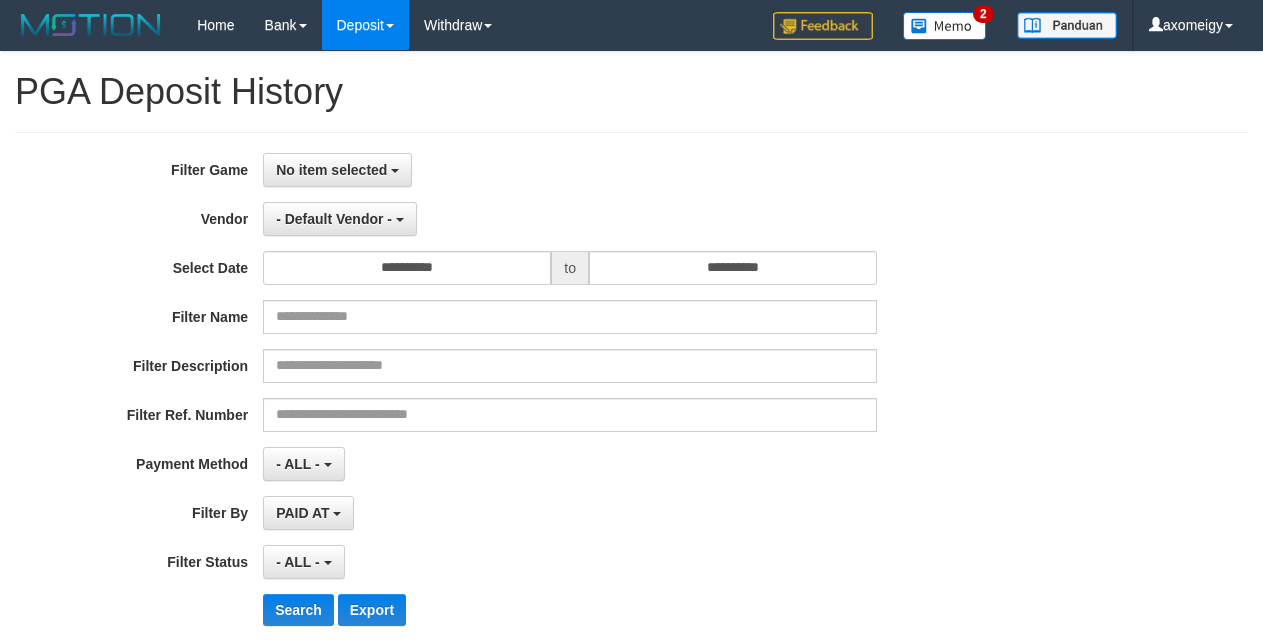 select 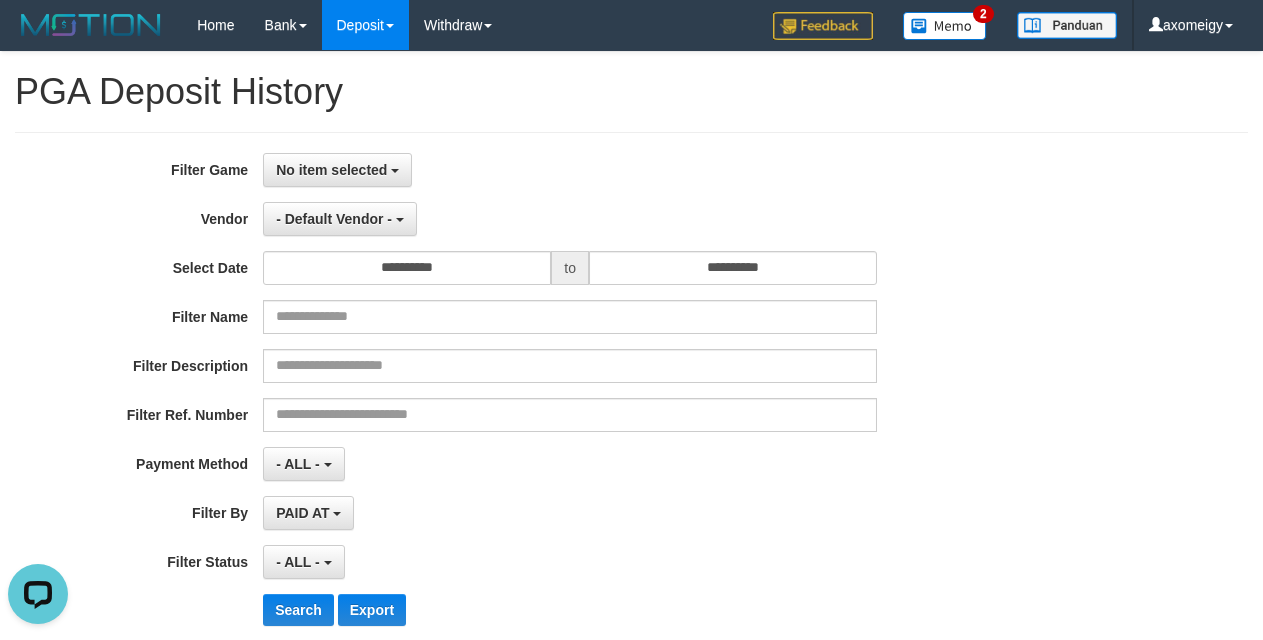 scroll, scrollTop: 0, scrollLeft: 0, axis: both 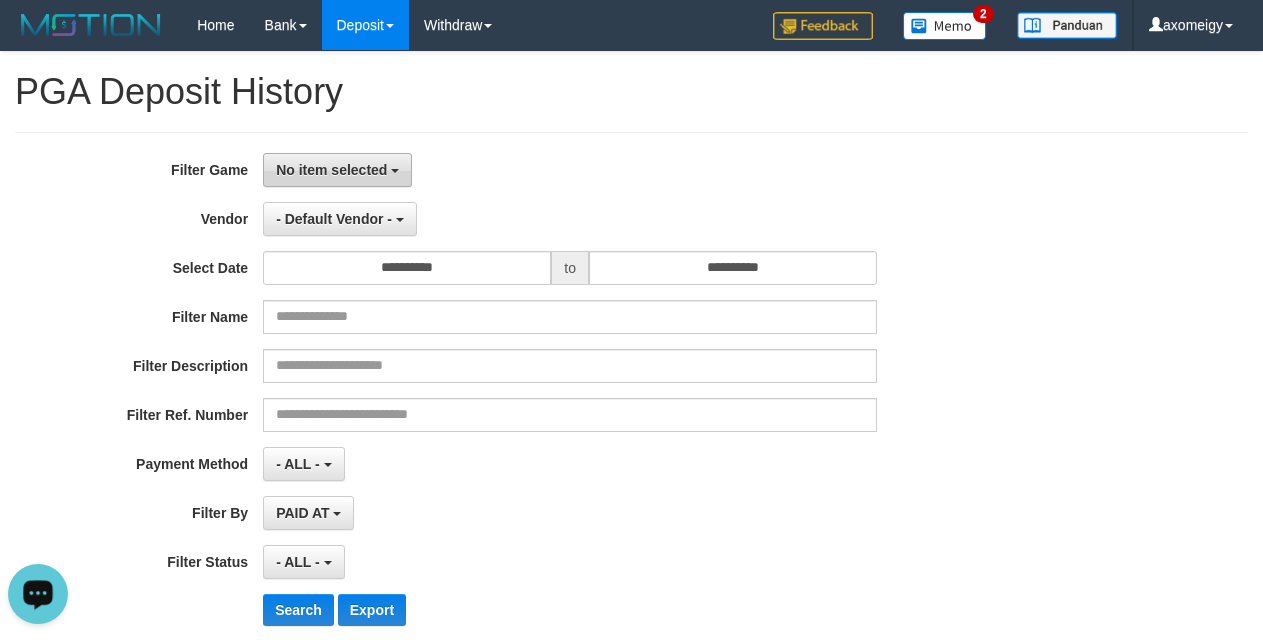 click on "No item selected" at bounding box center [331, 170] 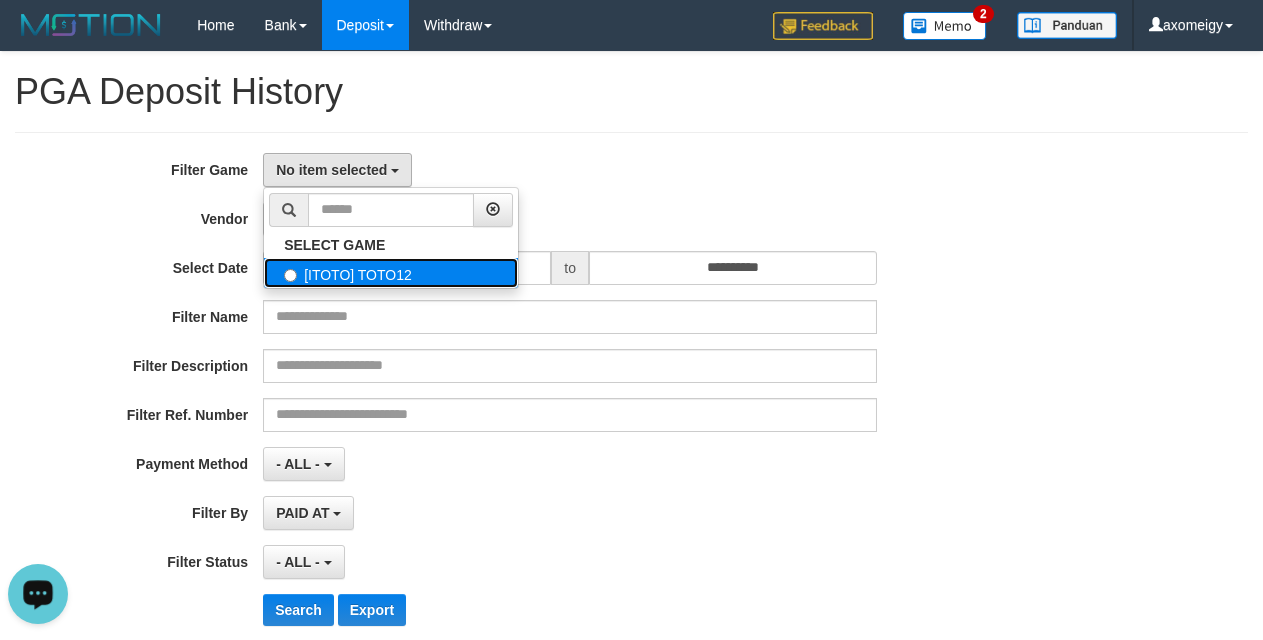 click on "[ITOTO] TOTO12" at bounding box center (391, 273) 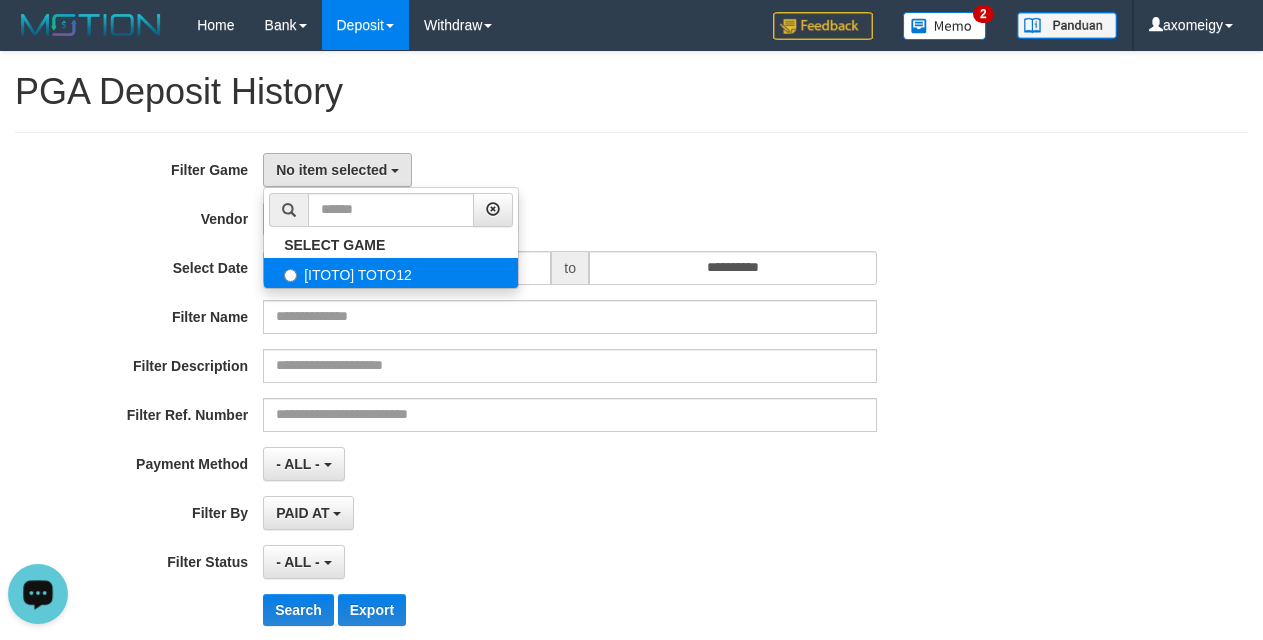 select on "***" 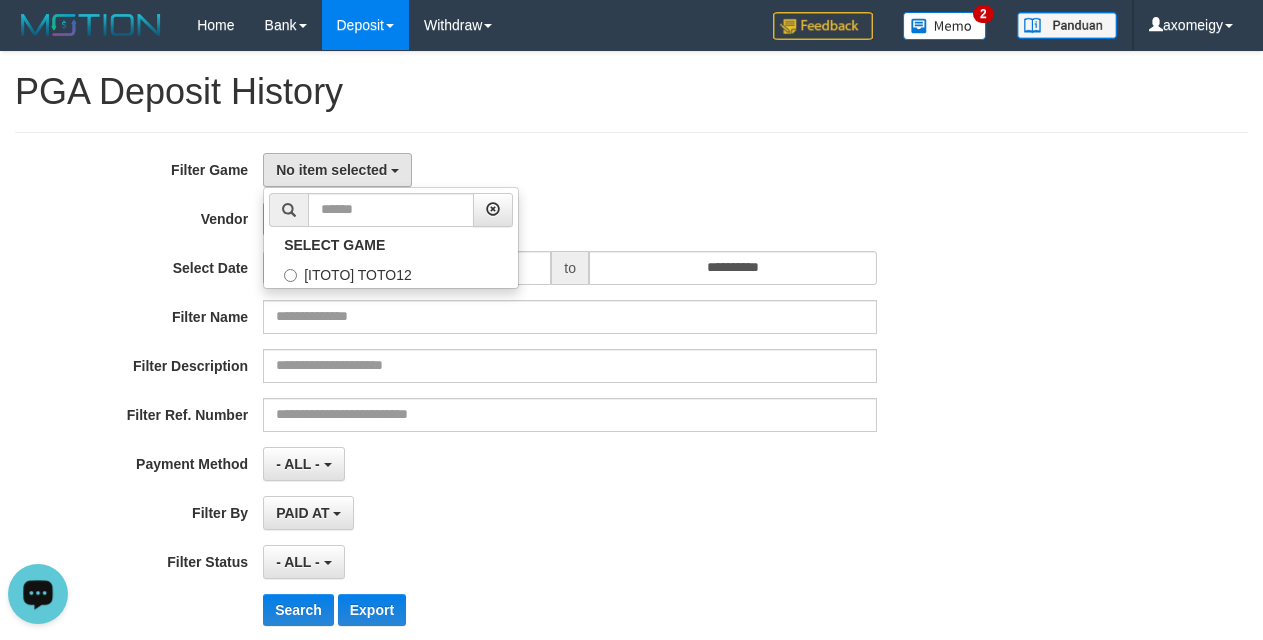 scroll, scrollTop: 18, scrollLeft: 0, axis: vertical 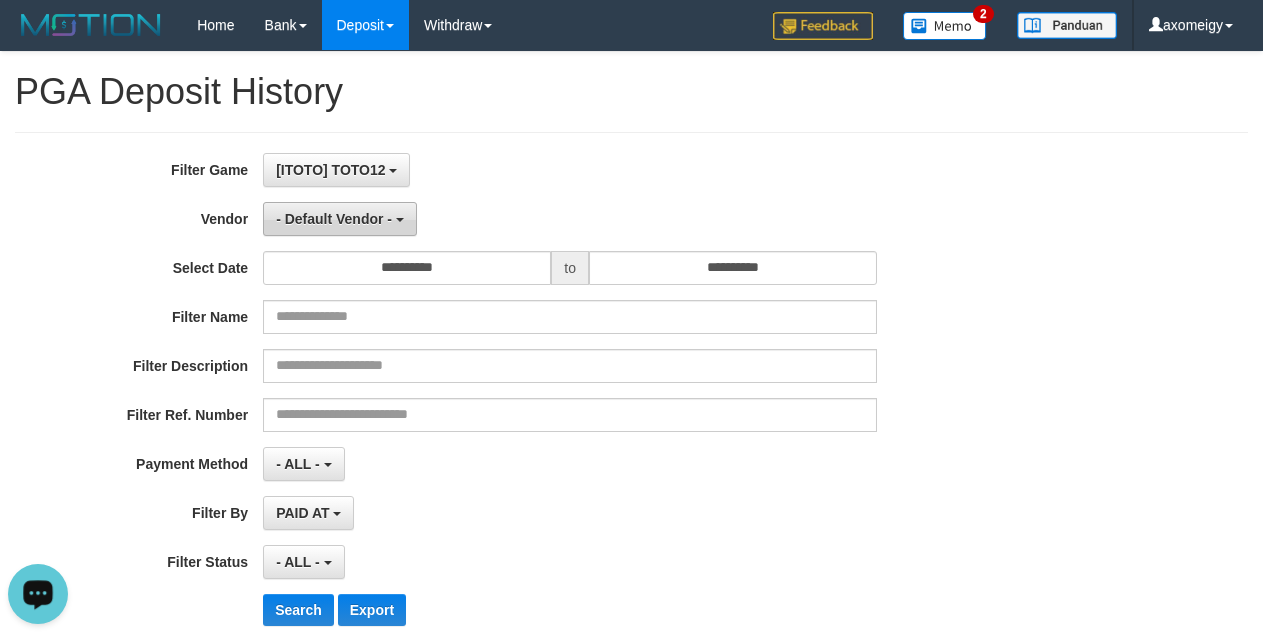 click on "- Default Vendor -" at bounding box center (334, 219) 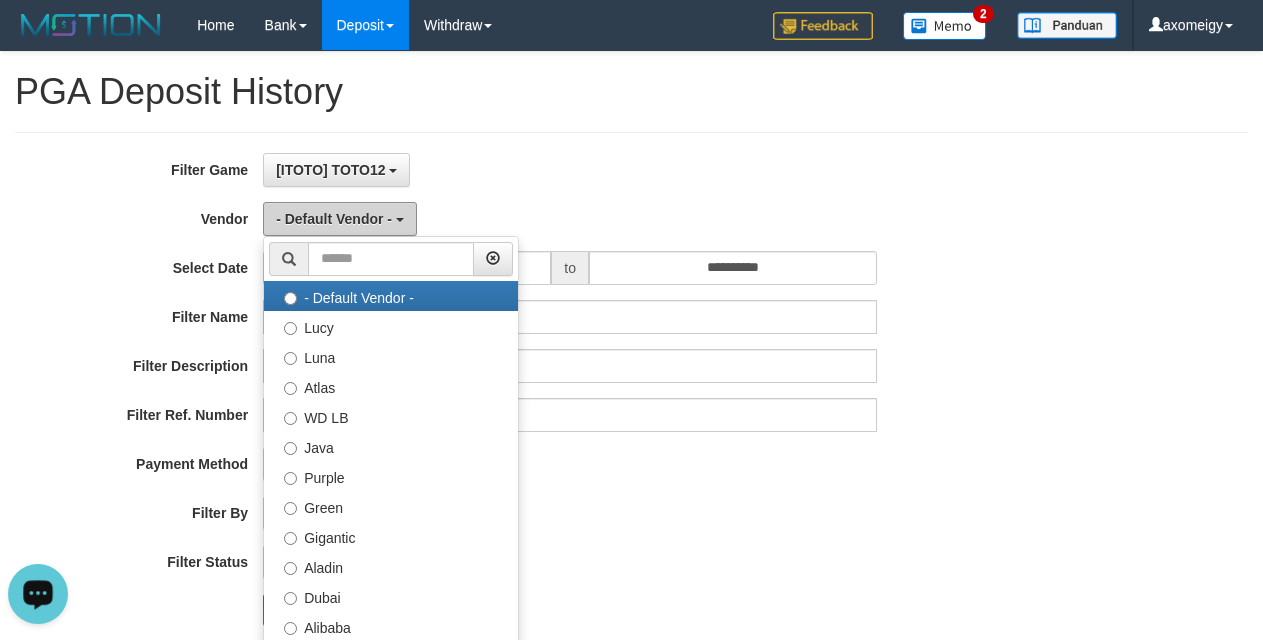 type 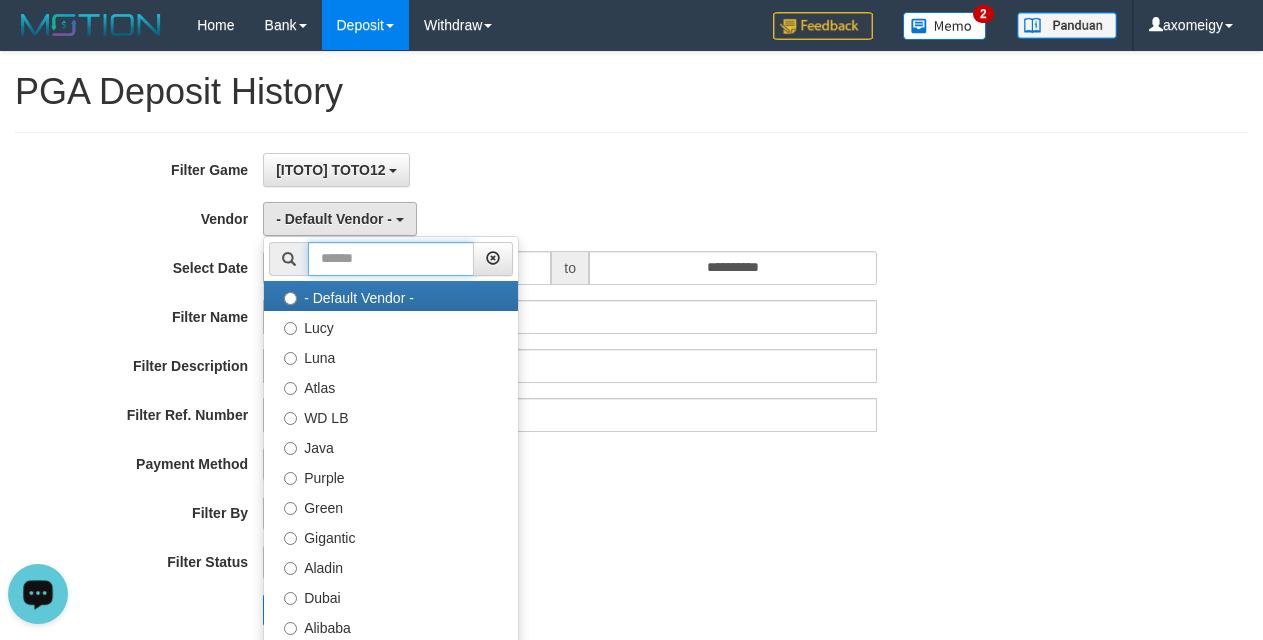 click at bounding box center (391, 259) 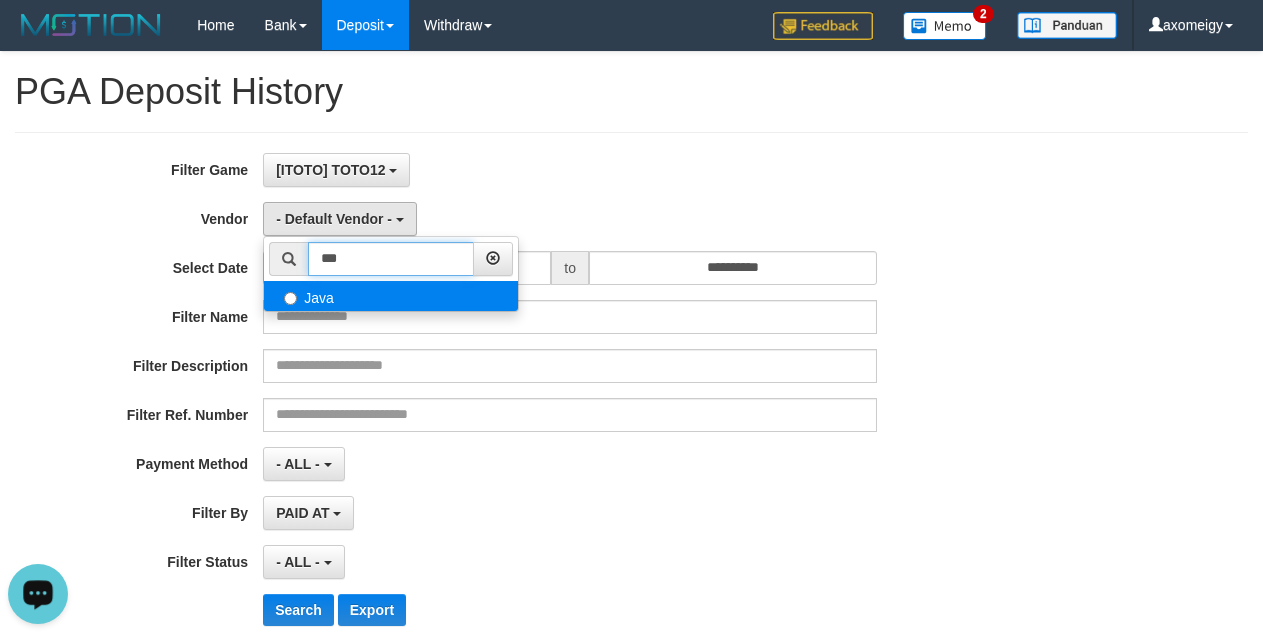 type on "***" 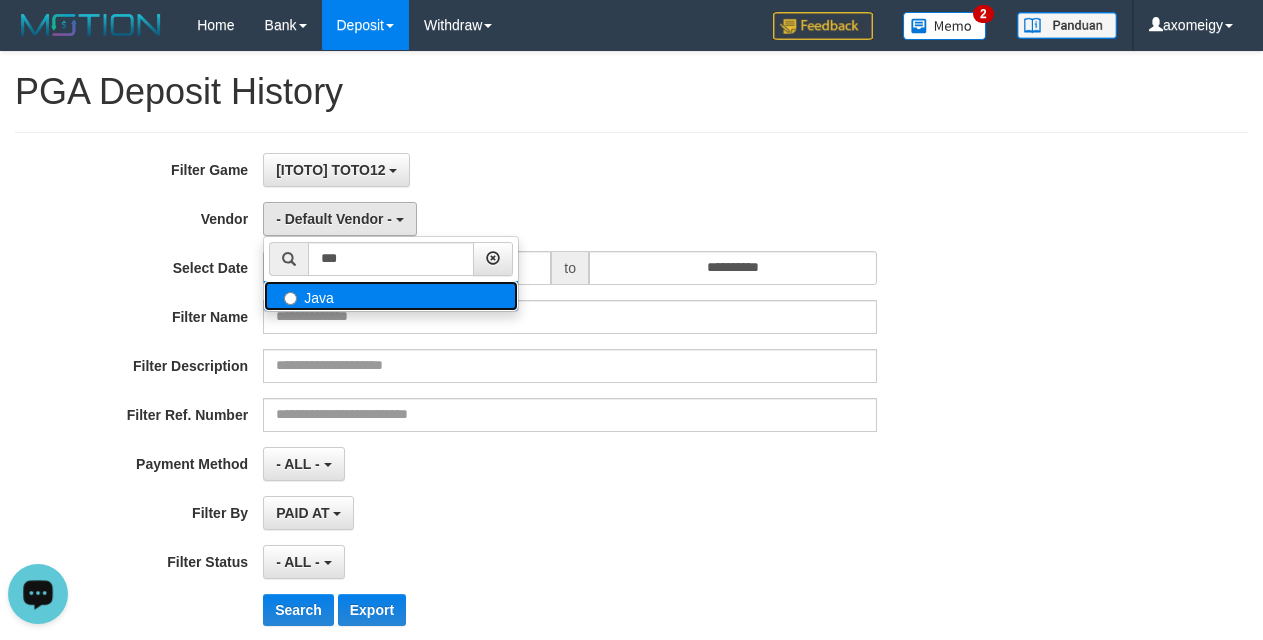 click on "Java" at bounding box center (391, 296) 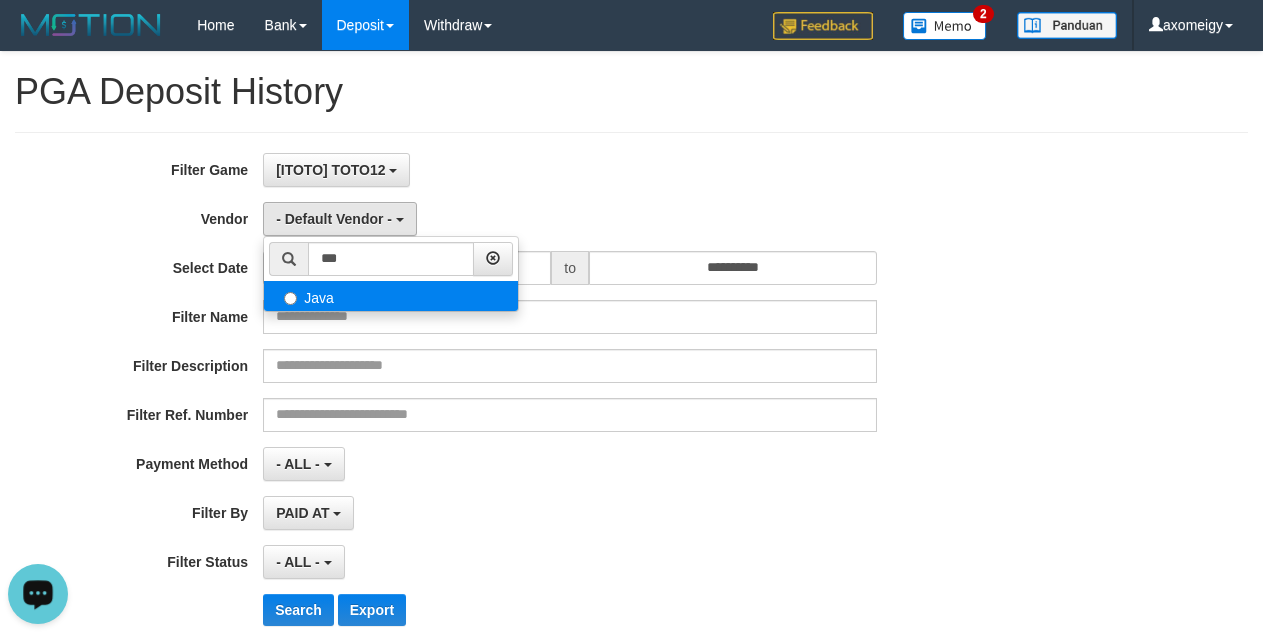 select on "**********" 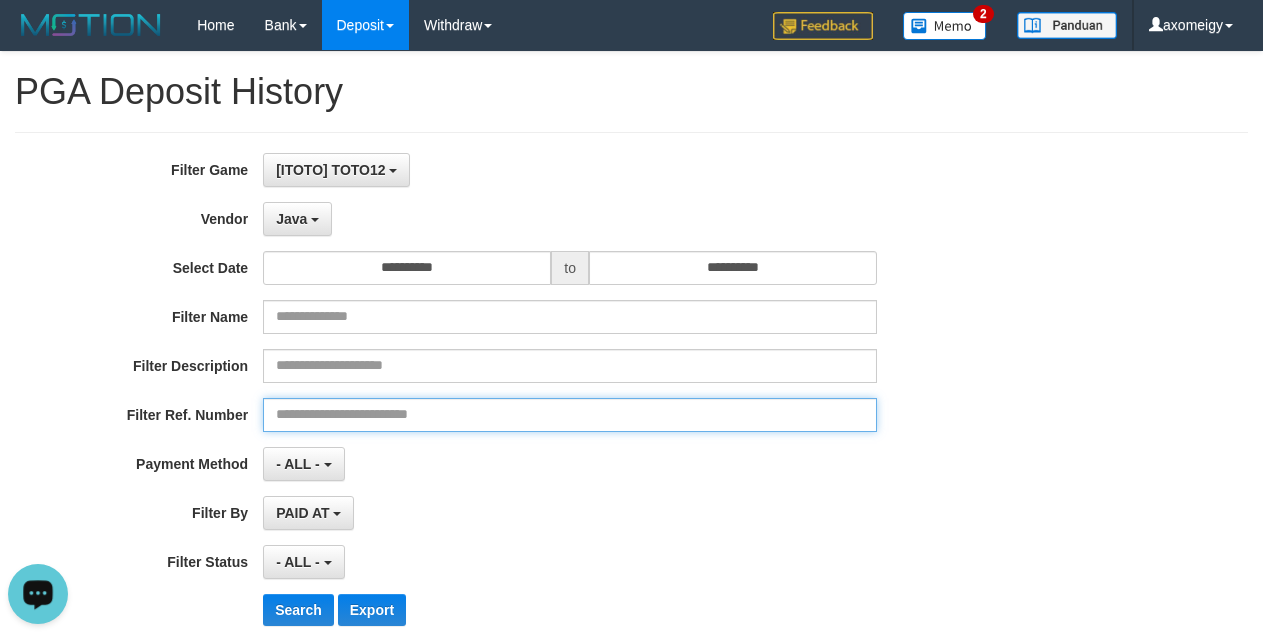 click at bounding box center (570, 415) 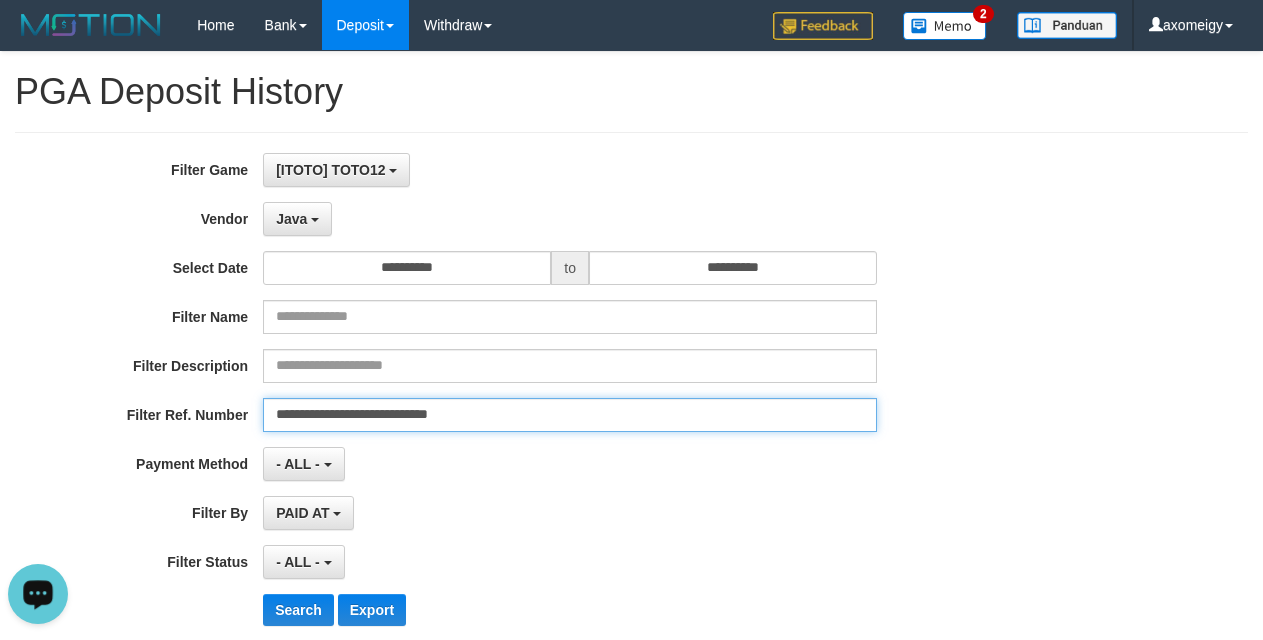 type on "**********" 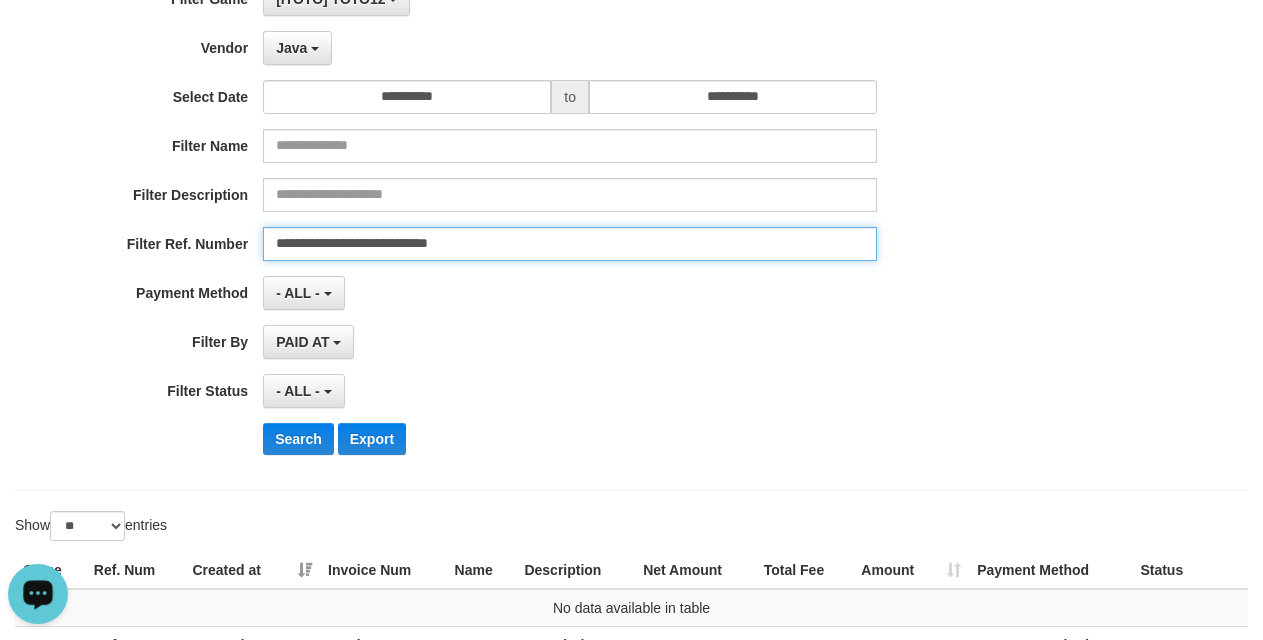 scroll, scrollTop: 333, scrollLeft: 0, axis: vertical 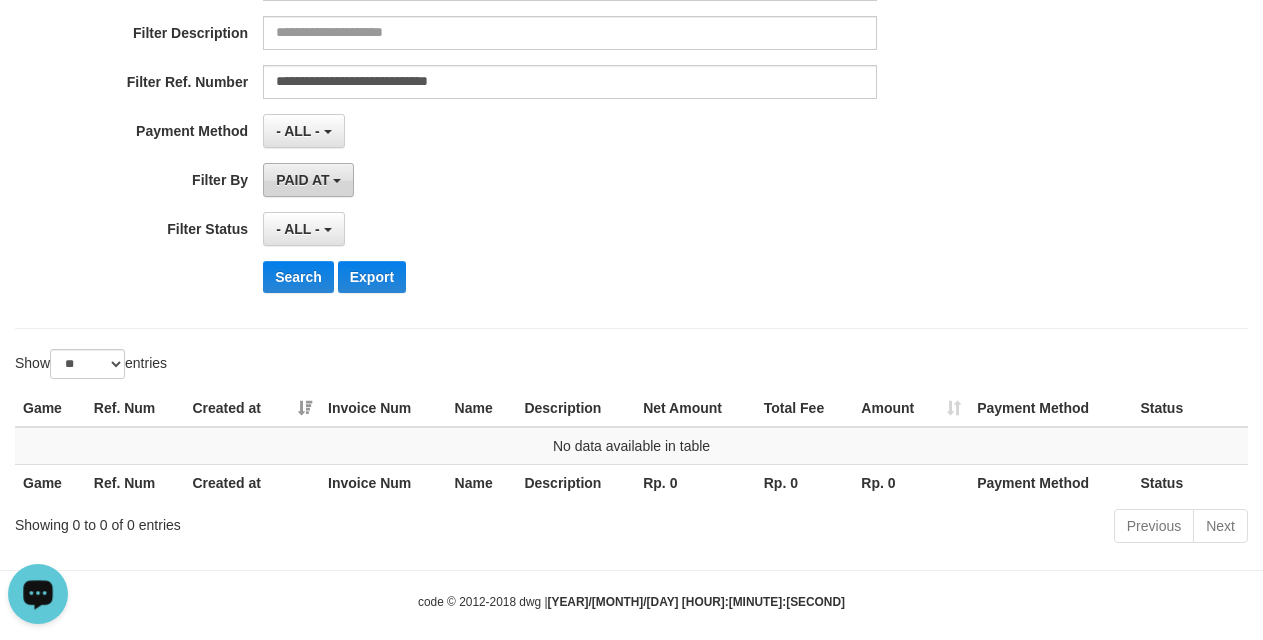 click on "PAID AT" at bounding box center (302, 180) 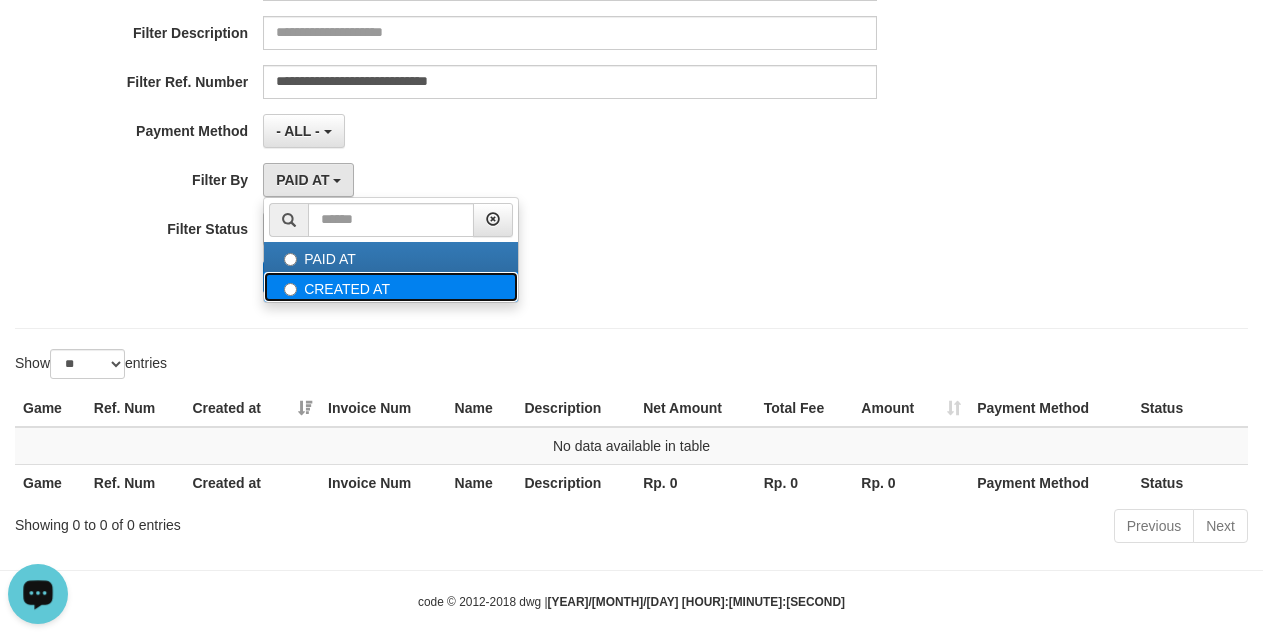 click on "CREATED AT" at bounding box center (391, 287) 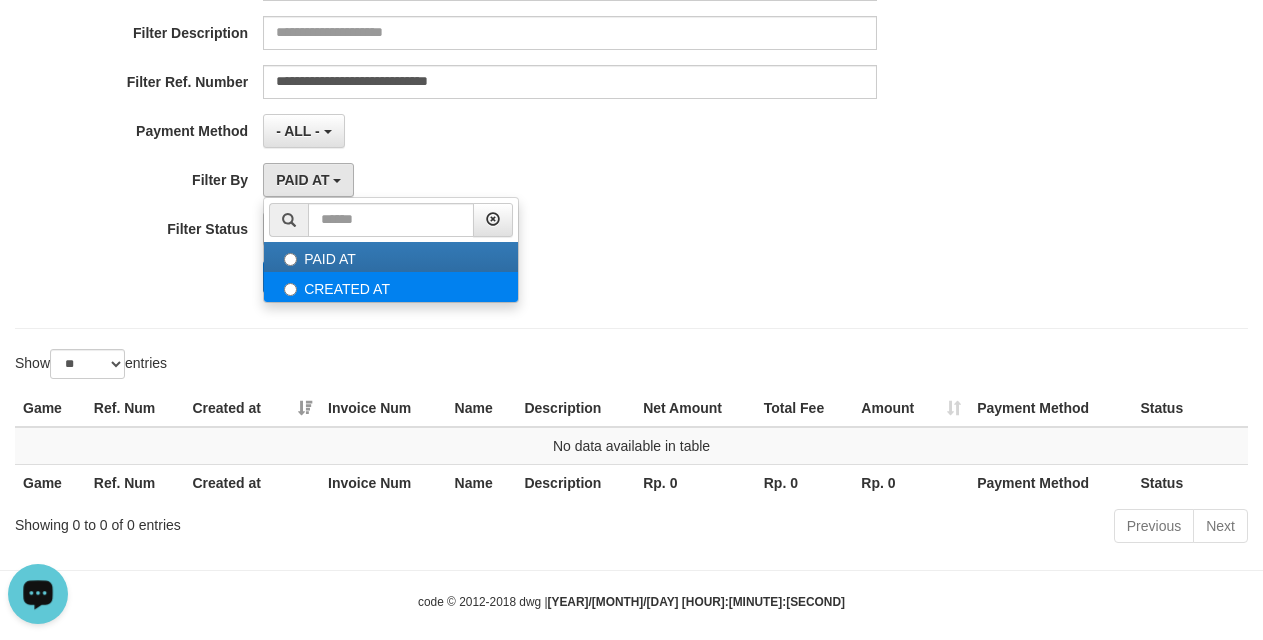 select on "*" 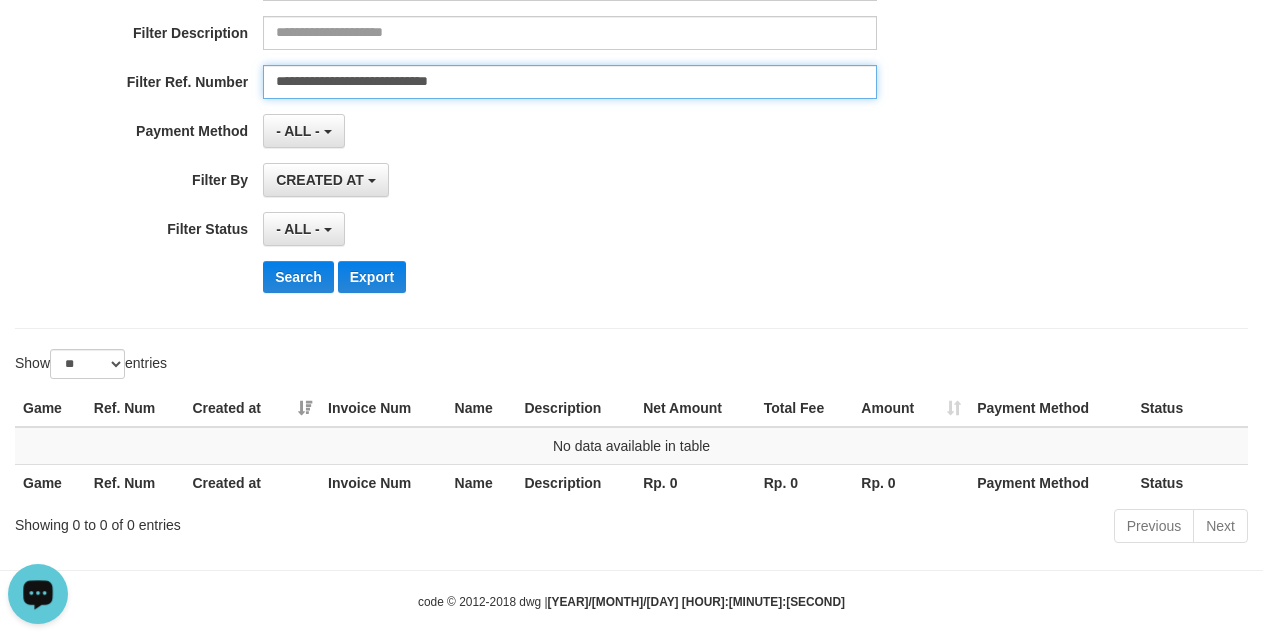 drag, startPoint x: 535, startPoint y: 83, endPoint x: 546, endPoint y: 83, distance: 11 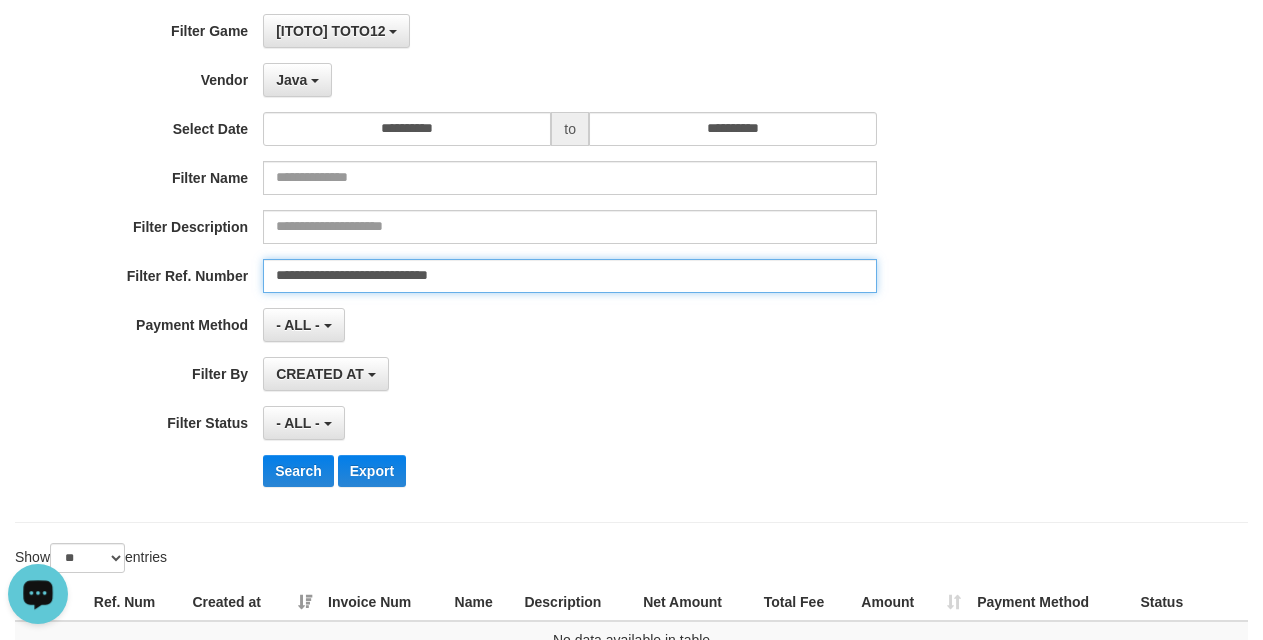 scroll, scrollTop: 0, scrollLeft: 0, axis: both 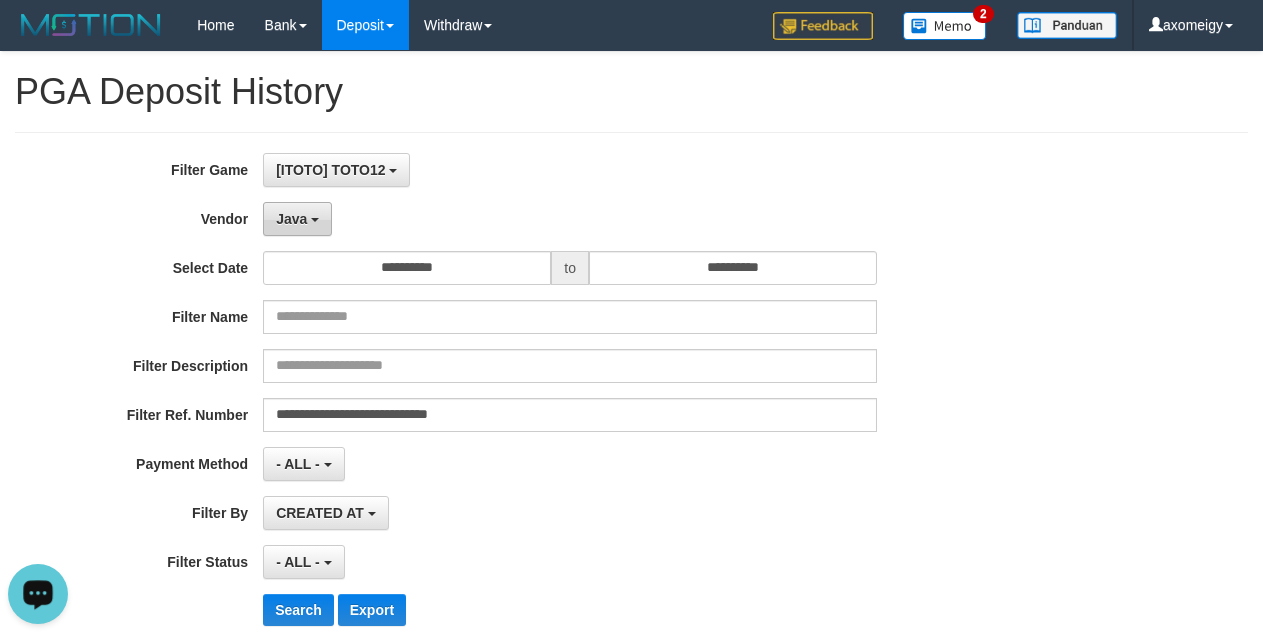 click on "Java" at bounding box center [297, 219] 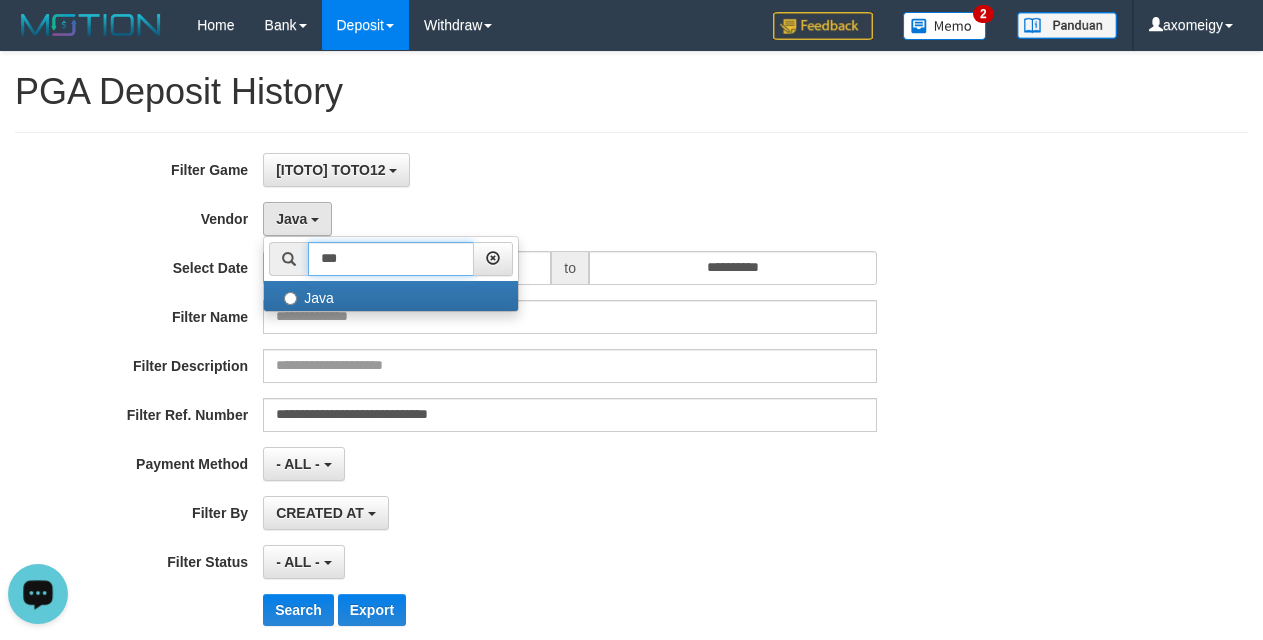 click on "***" at bounding box center (391, 259) 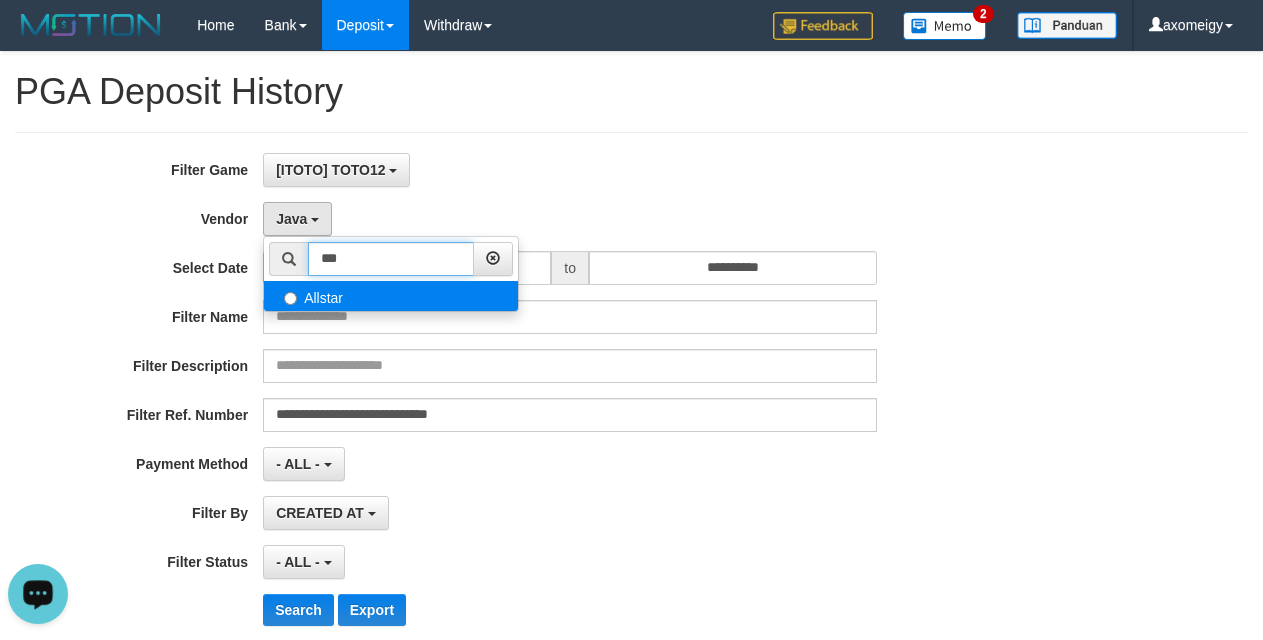type on "***" 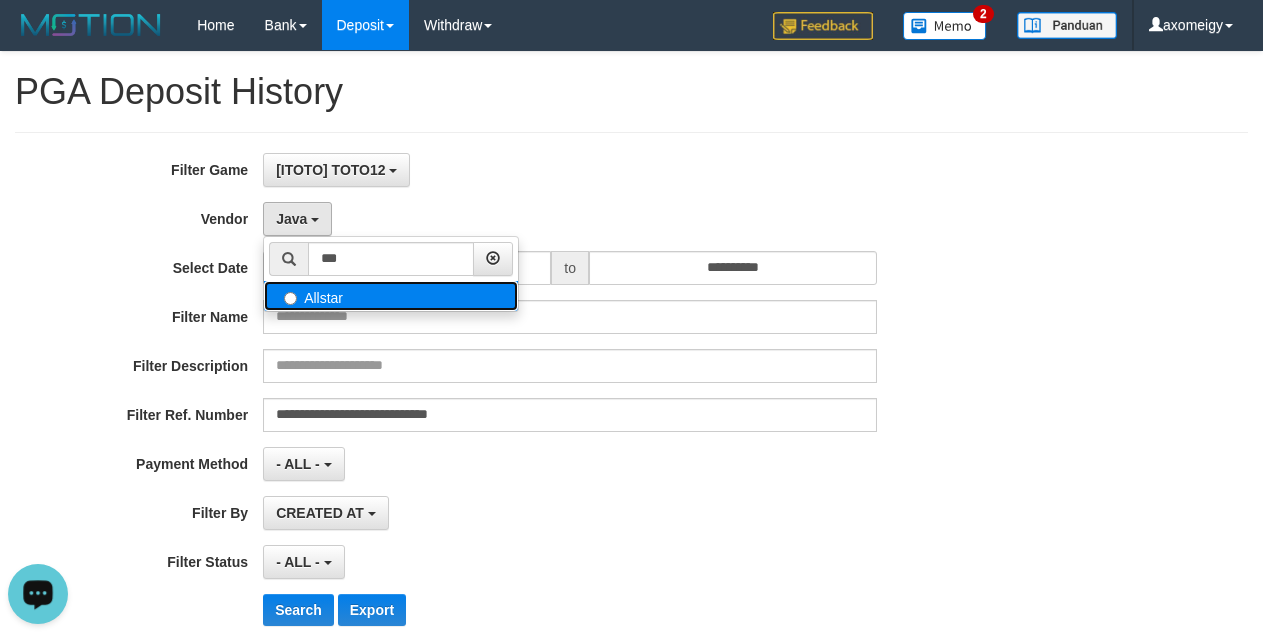 click on "Allstar" at bounding box center [391, 296] 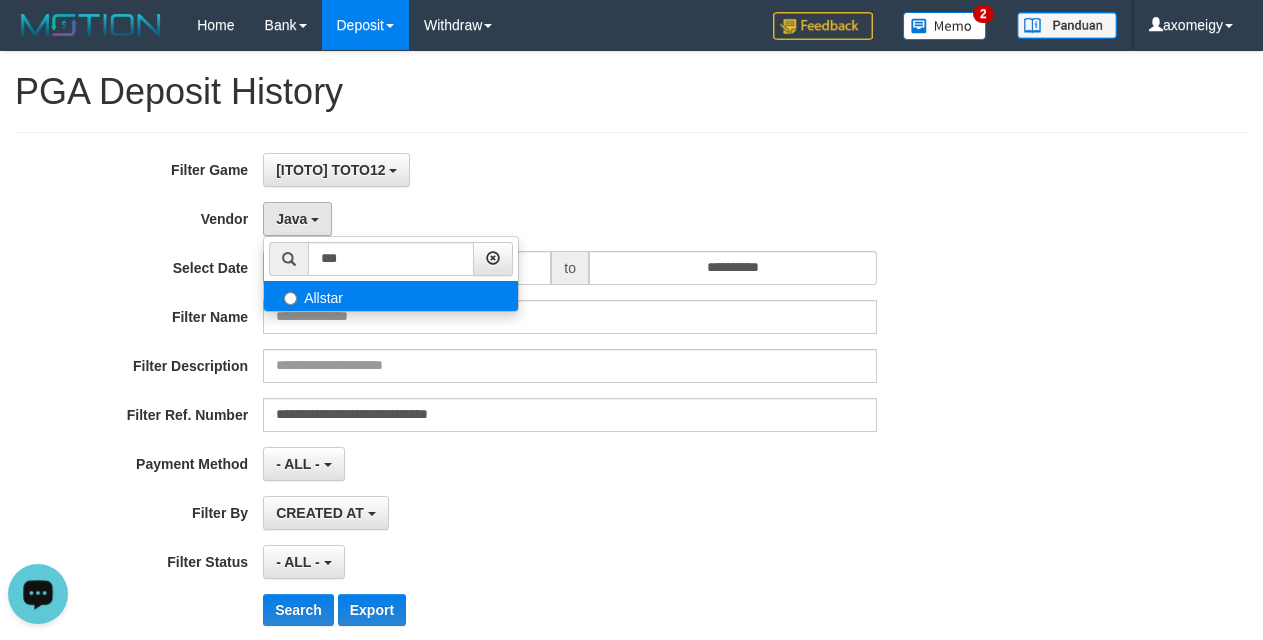 select on "**********" 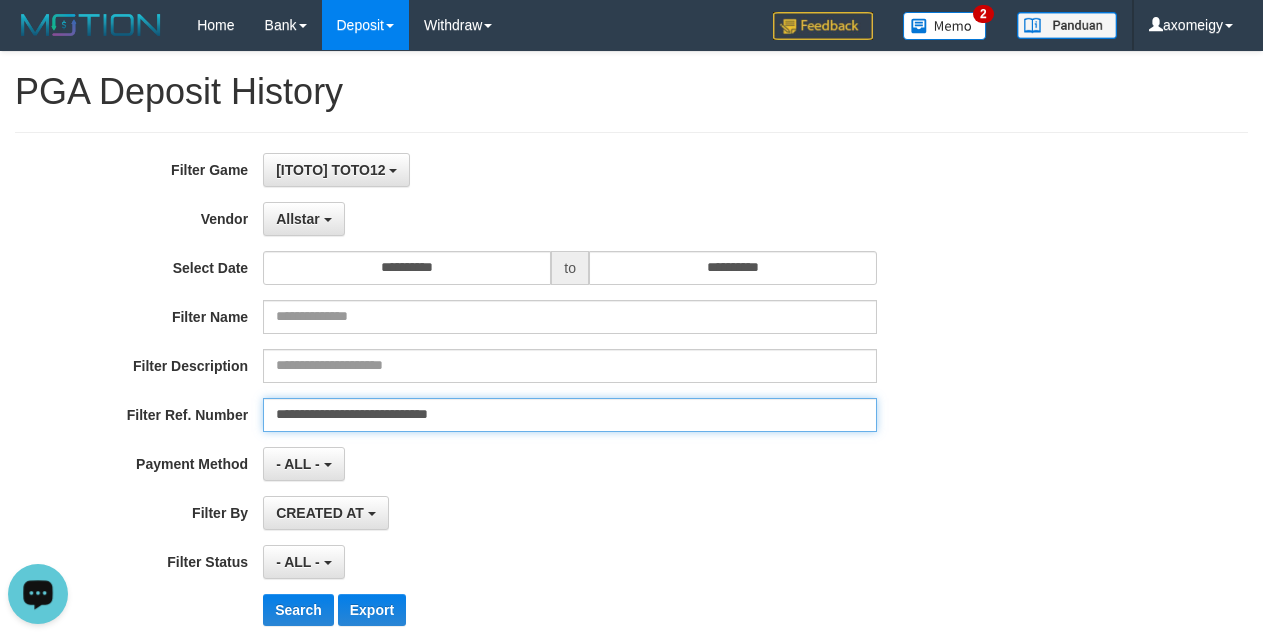 click on "**********" at bounding box center [570, 415] 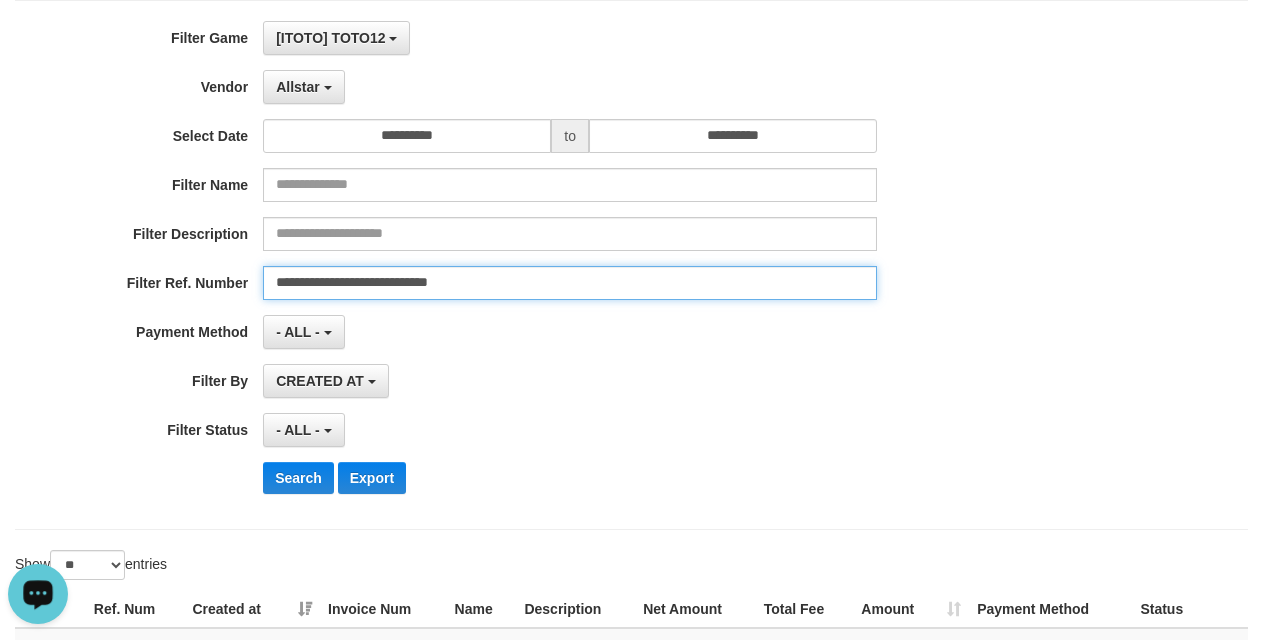 scroll, scrollTop: 354, scrollLeft: 0, axis: vertical 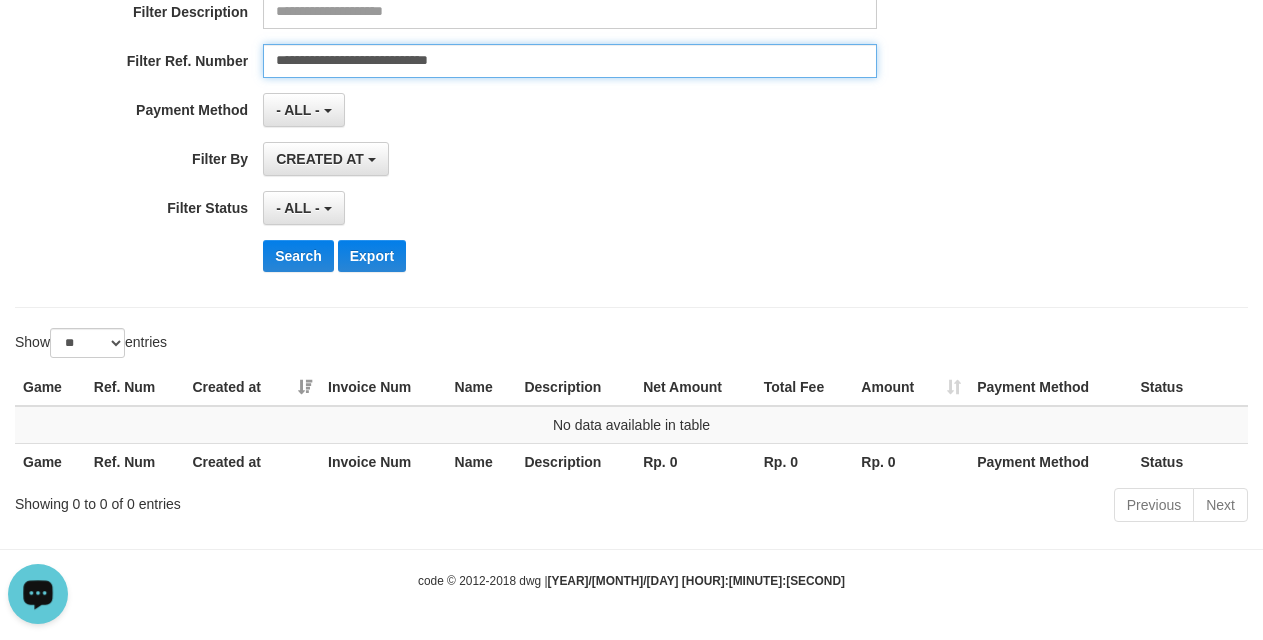 click on "**********" at bounding box center [570, 61] 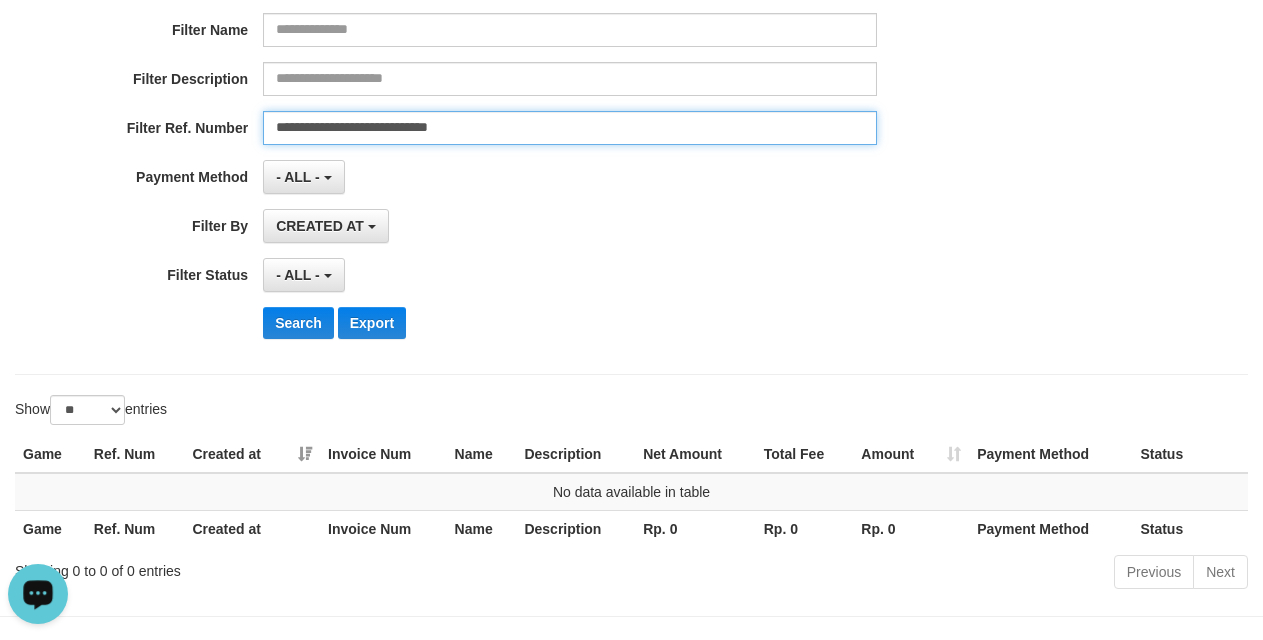 scroll, scrollTop: 0, scrollLeft: 0, axis: both 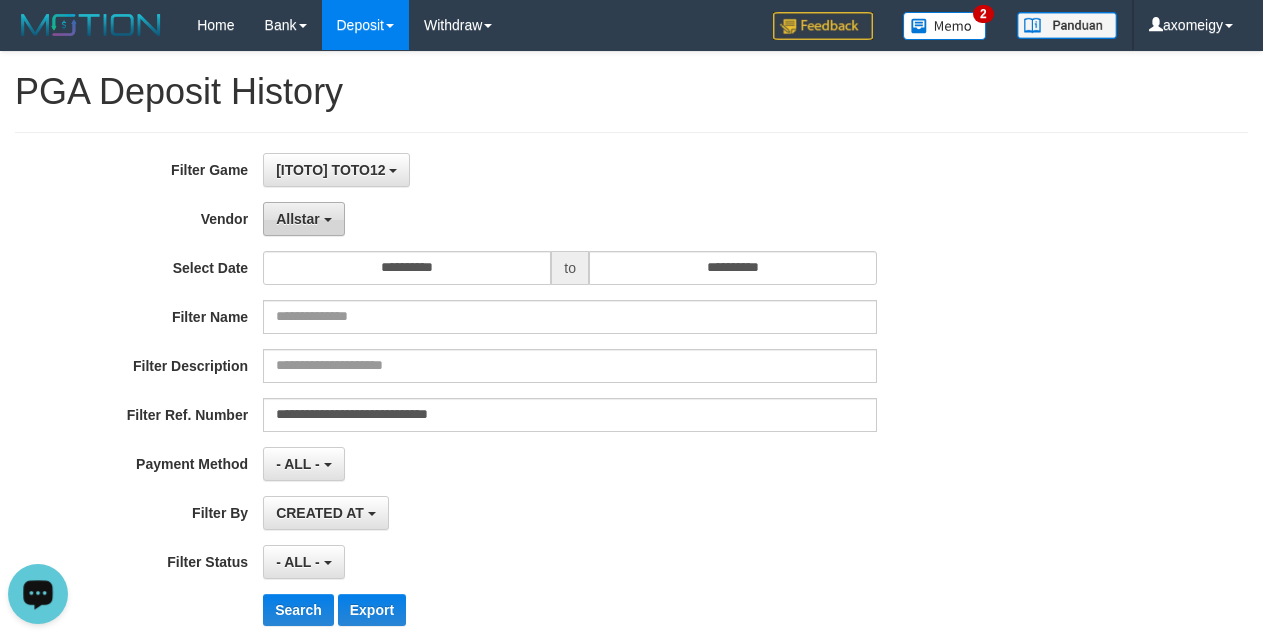 click on "Allstar" at bounding box center (298, 219) 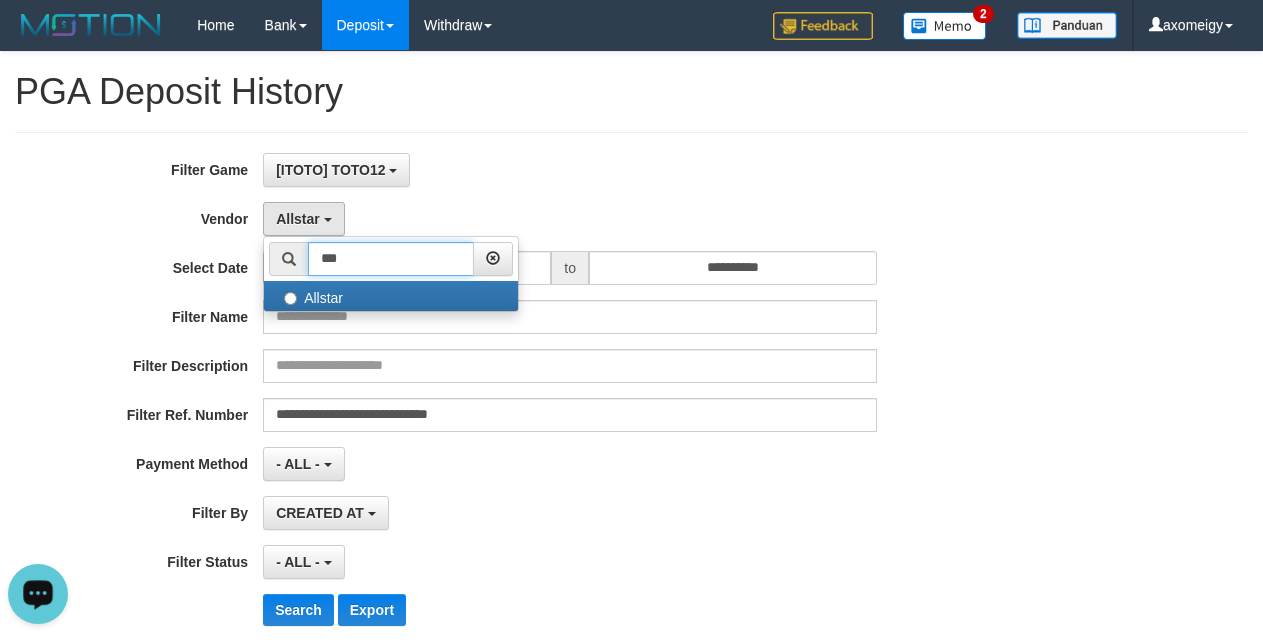 click on "***" at bounding box center (391, 259) 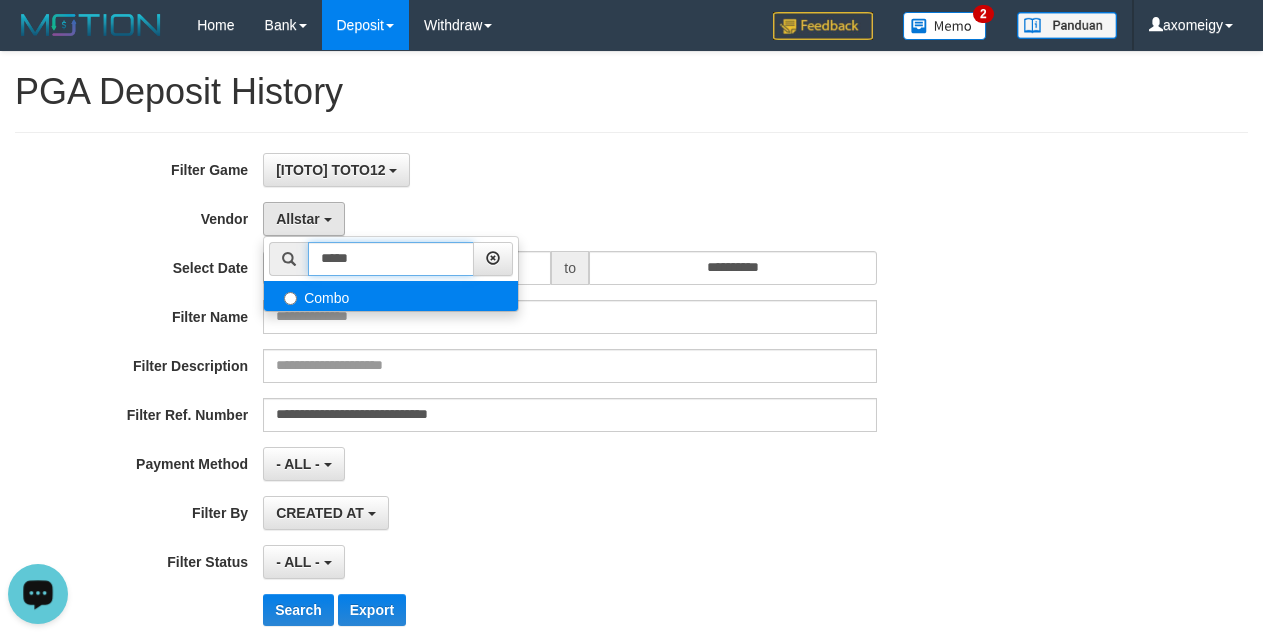 type on "*****" 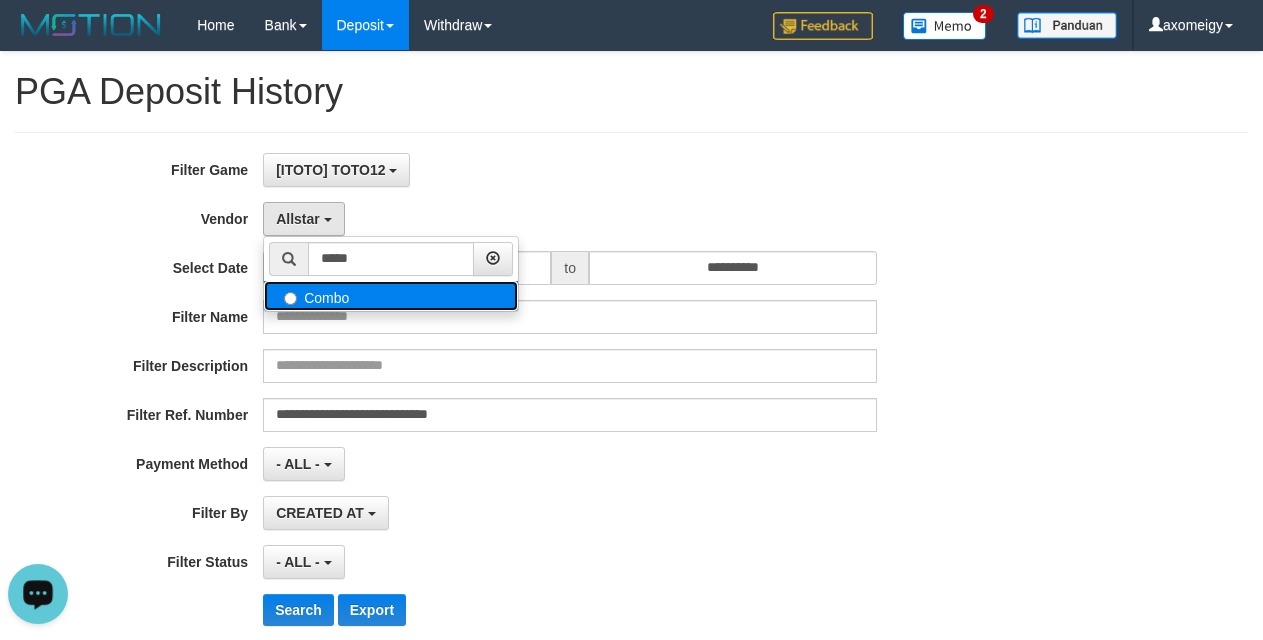 click on "Combo" at bounding box center (391, 296) 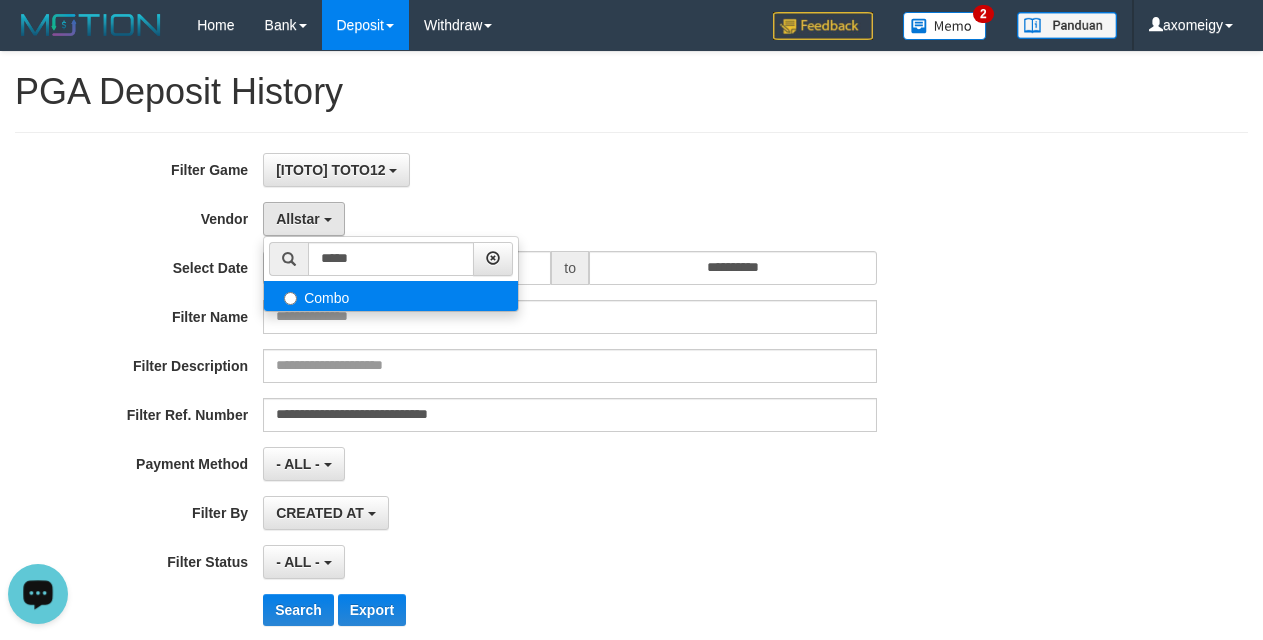 select on "**********" 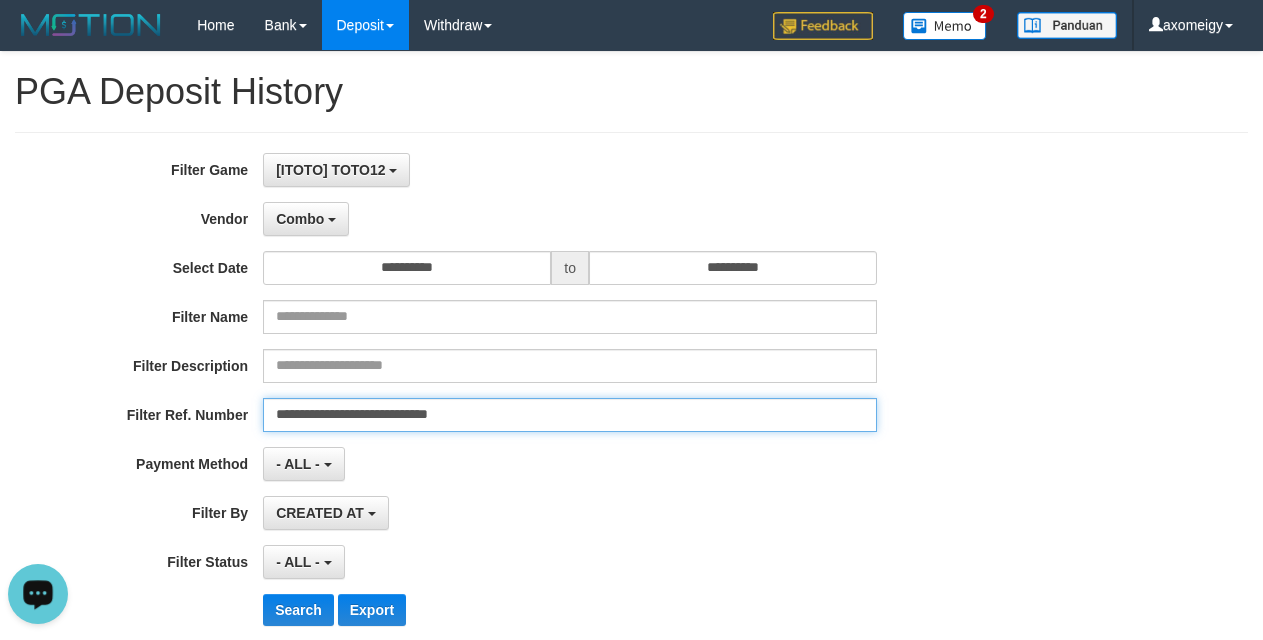 click on "**********" at bounding box center (570, 415) 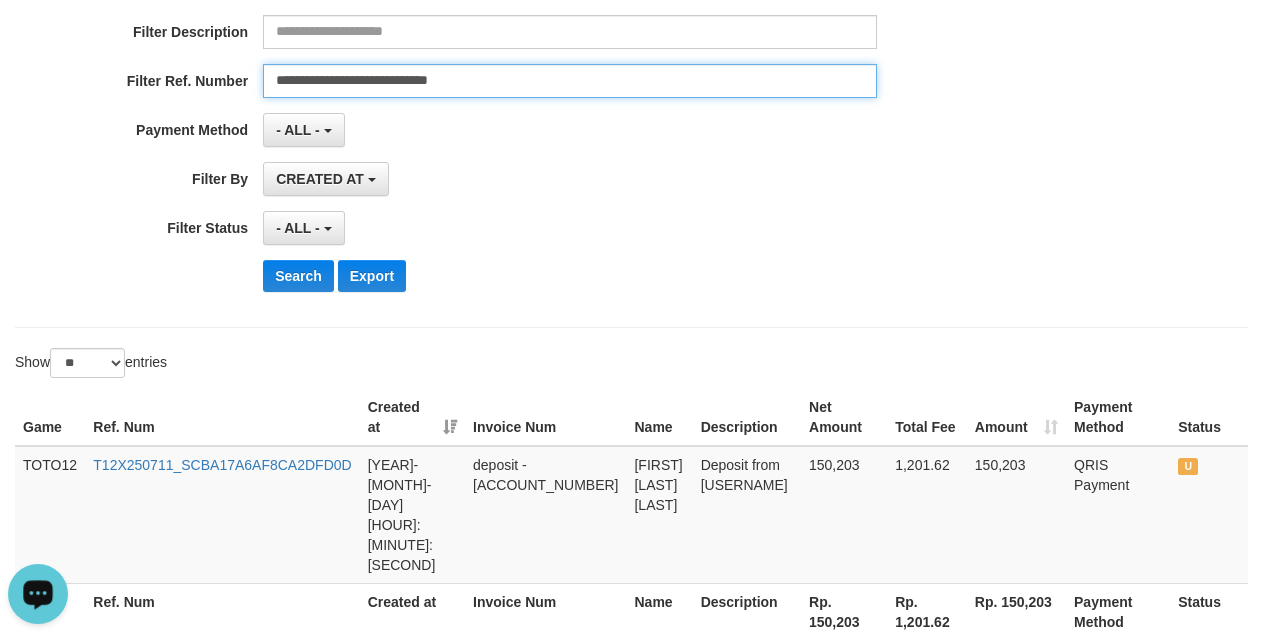scroll, scrollTop: 267, scrollLeft: 0, axis: vertical 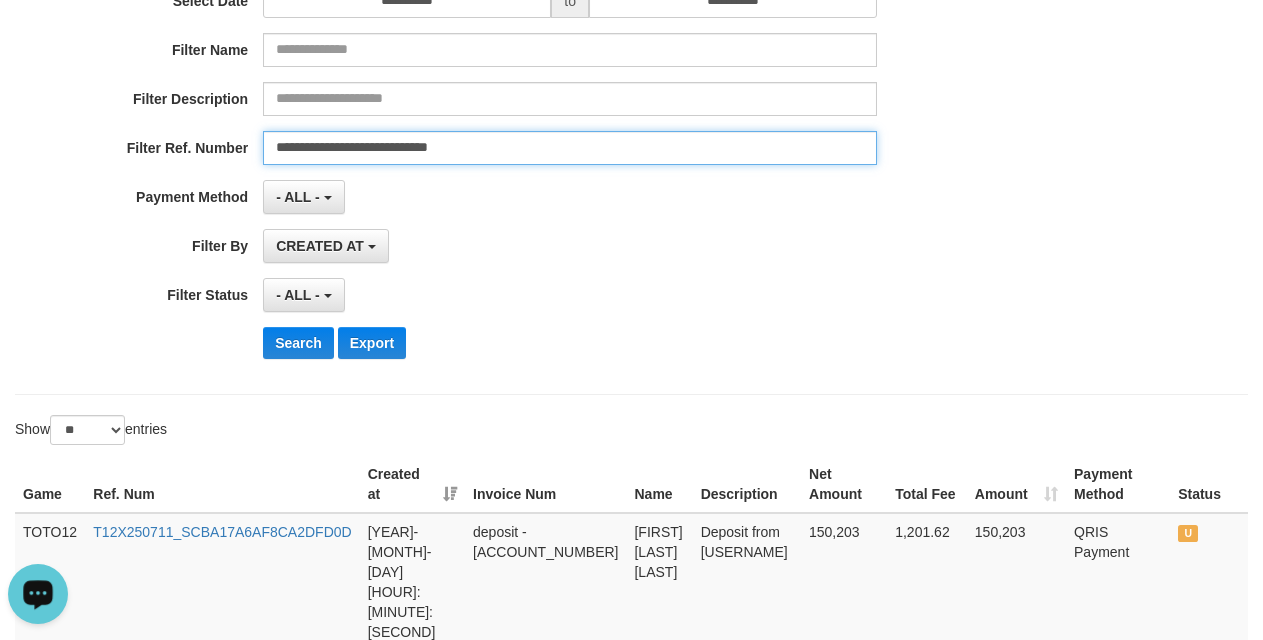 click on "**********" at bounding box center [570, 148] 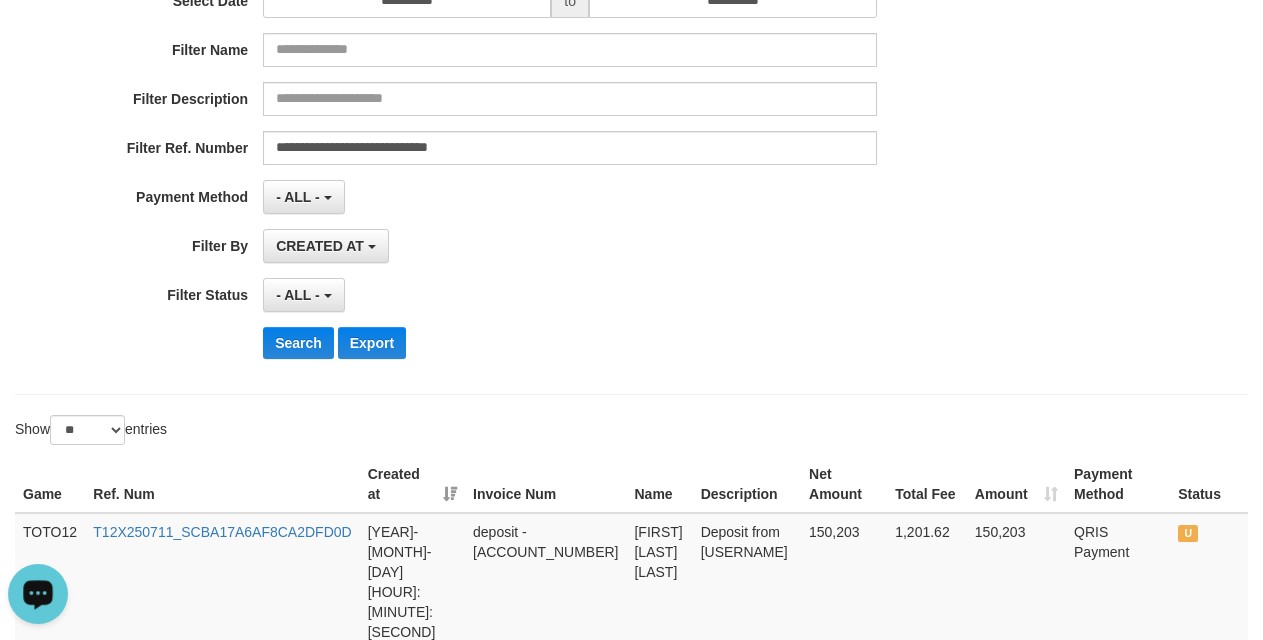 click on "- ALL -    SELECT ALL  - ALL -  SELECT STATUS
PENDING/UNPAID
PAID
CANCELED
EXPIRED" at bounding box center (570, 295) 